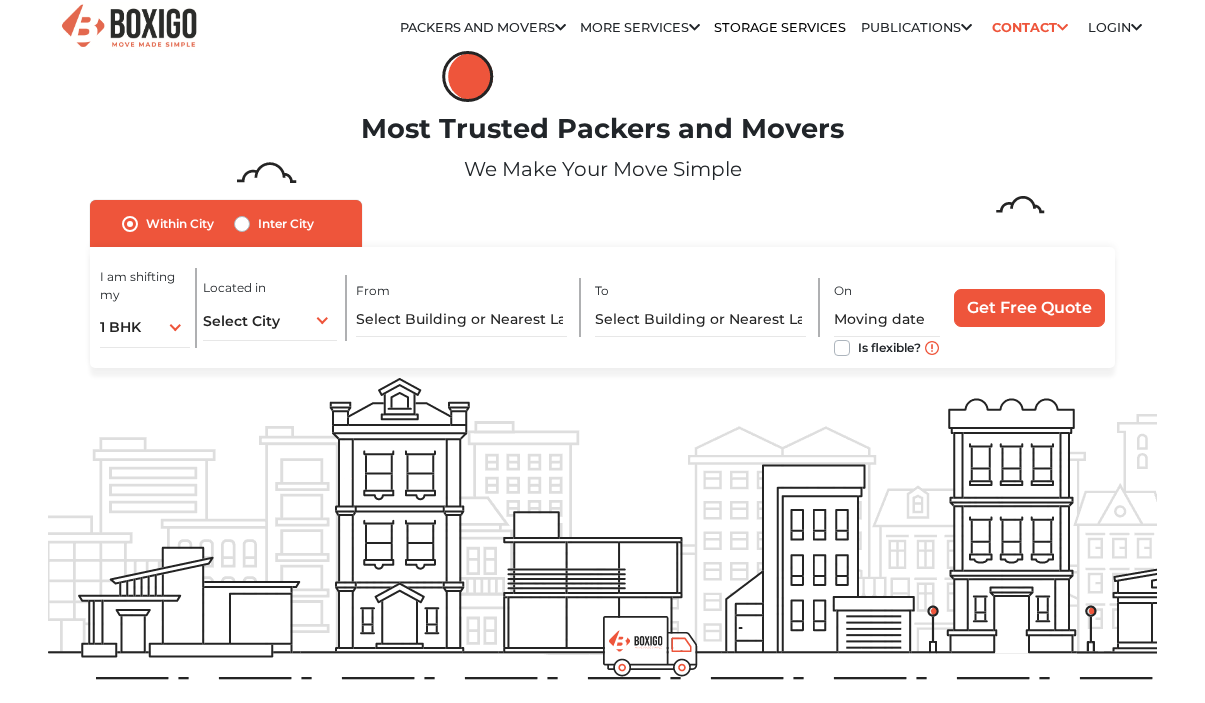 scroll, scrollTop: 0, scrollLeft: 0, axis: both 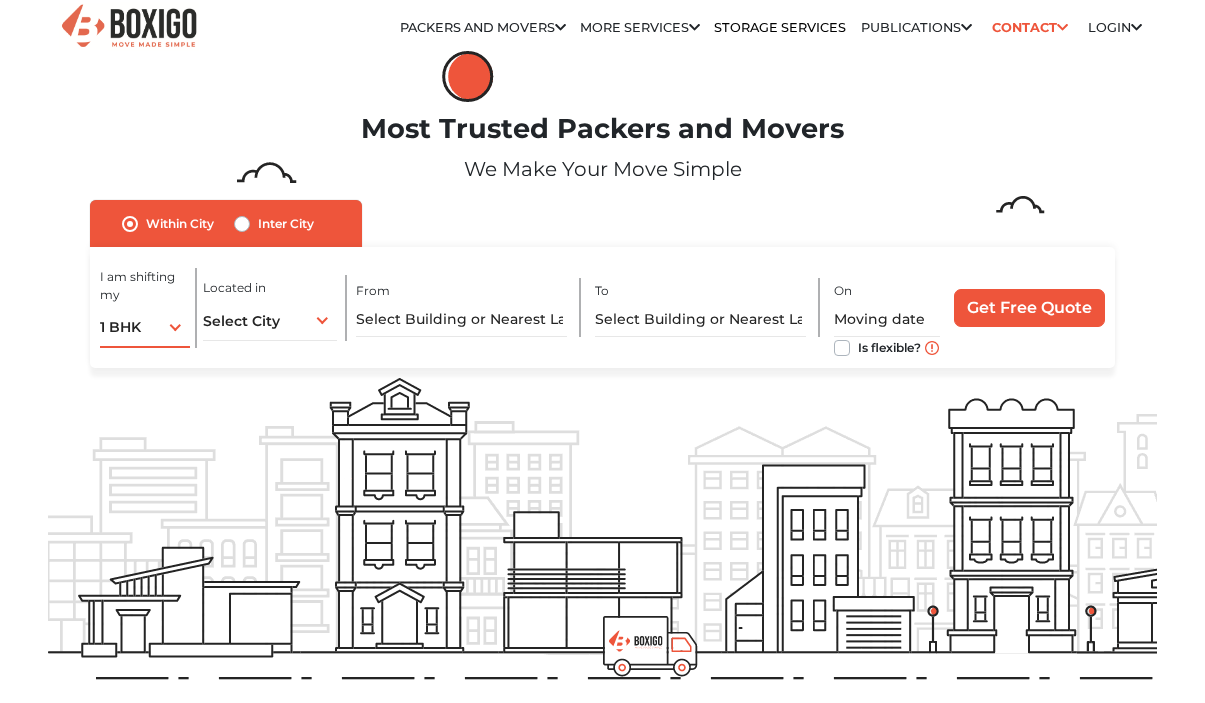 click on "1 BHK  1 BHK  2 BHK  3 BHK  3 + BHK  FEW ITEMS" at bounding box center [144, 327] 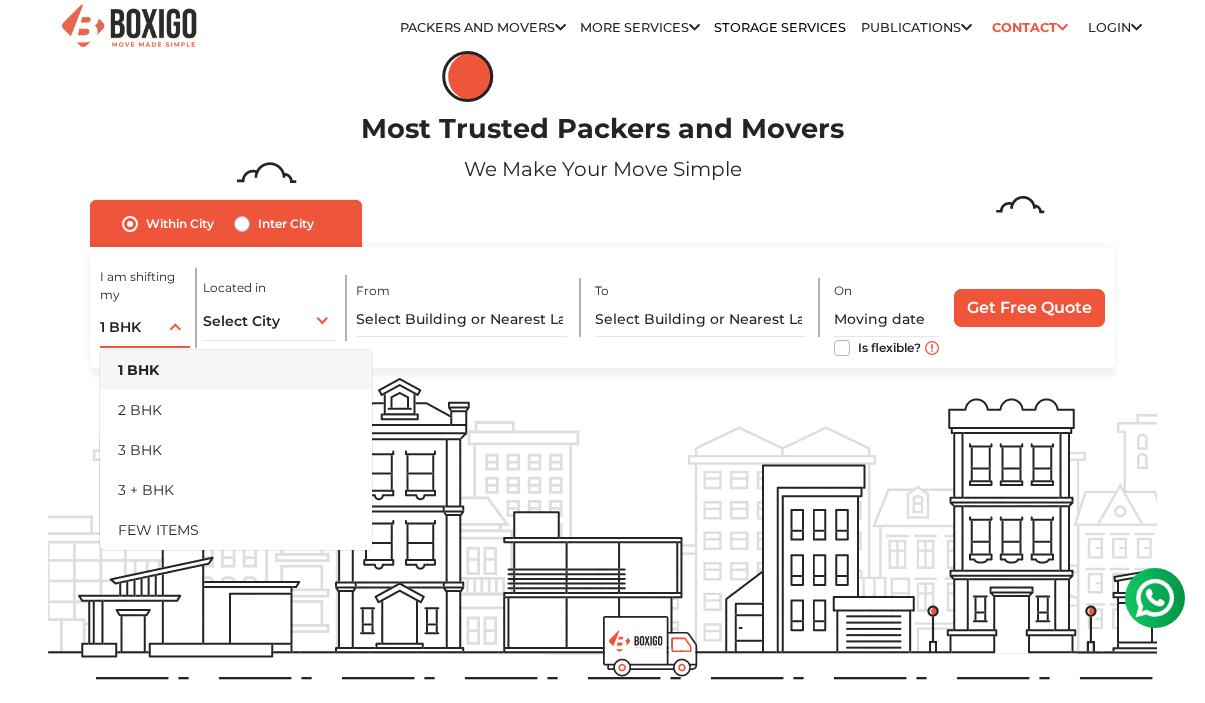 scroll, scrollTop: 0, scrollLeft: 0, axis: both 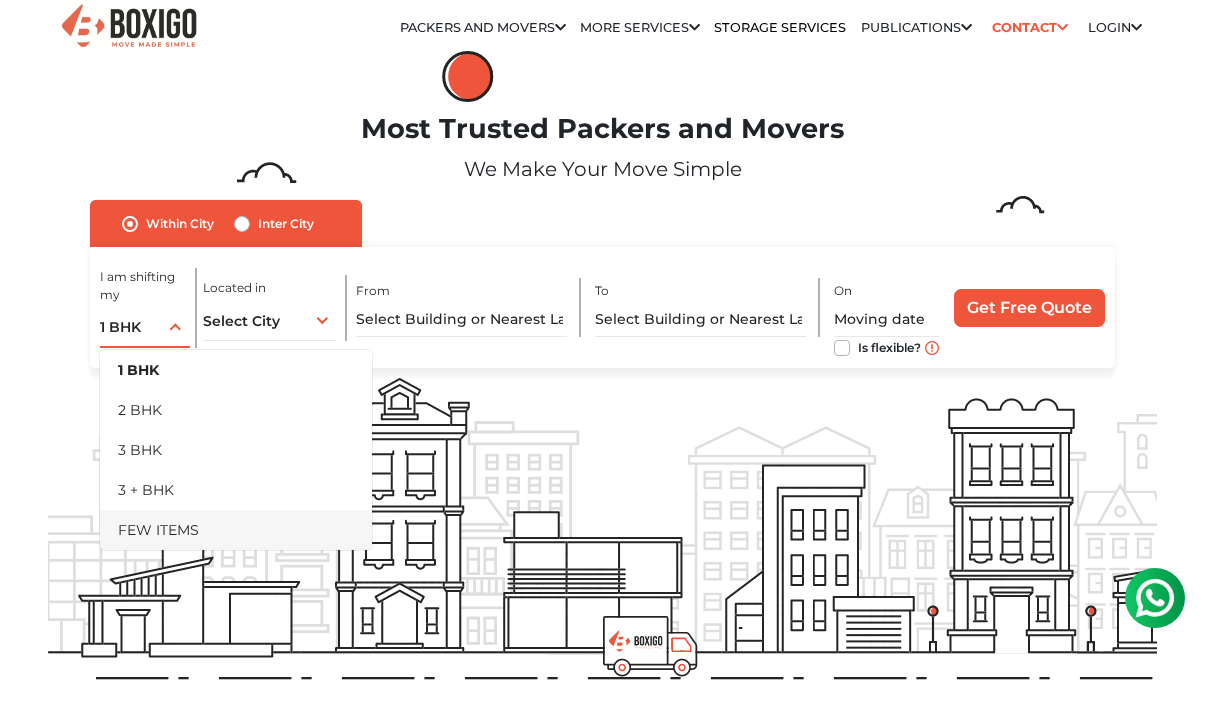 click on "FEW ITEMS" at bounding box center (236, 530) 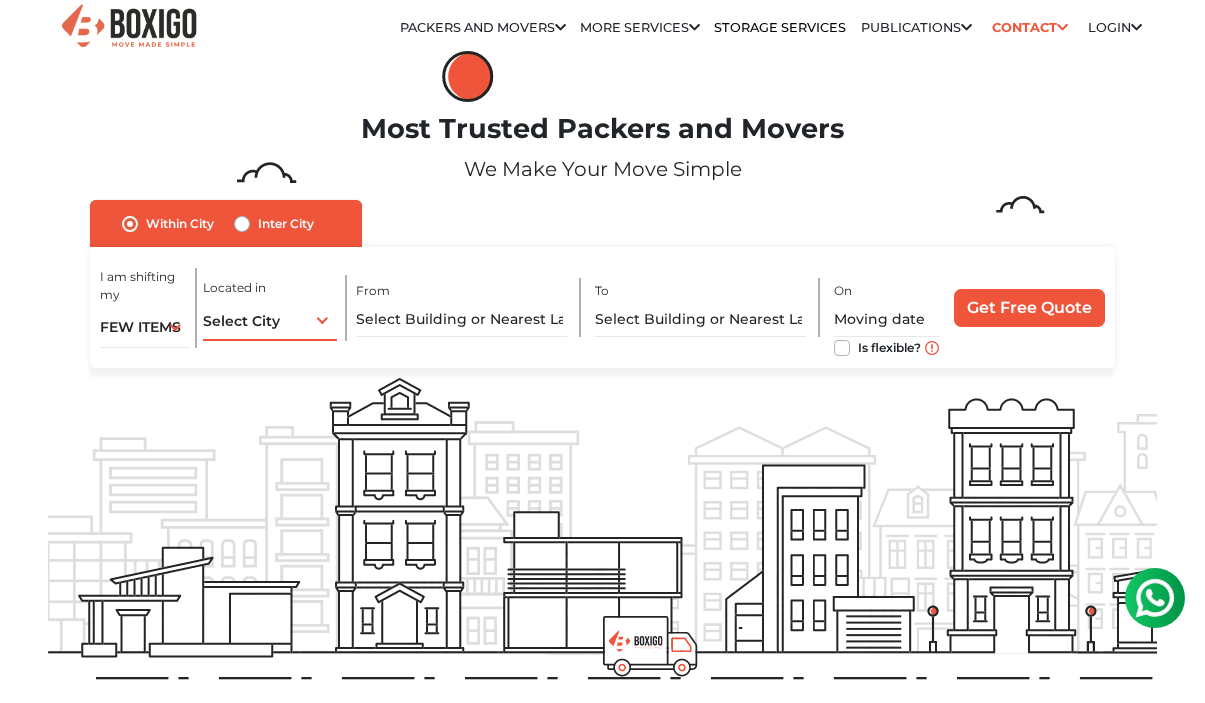 click on "Select City" at bounding box center (241, 321) 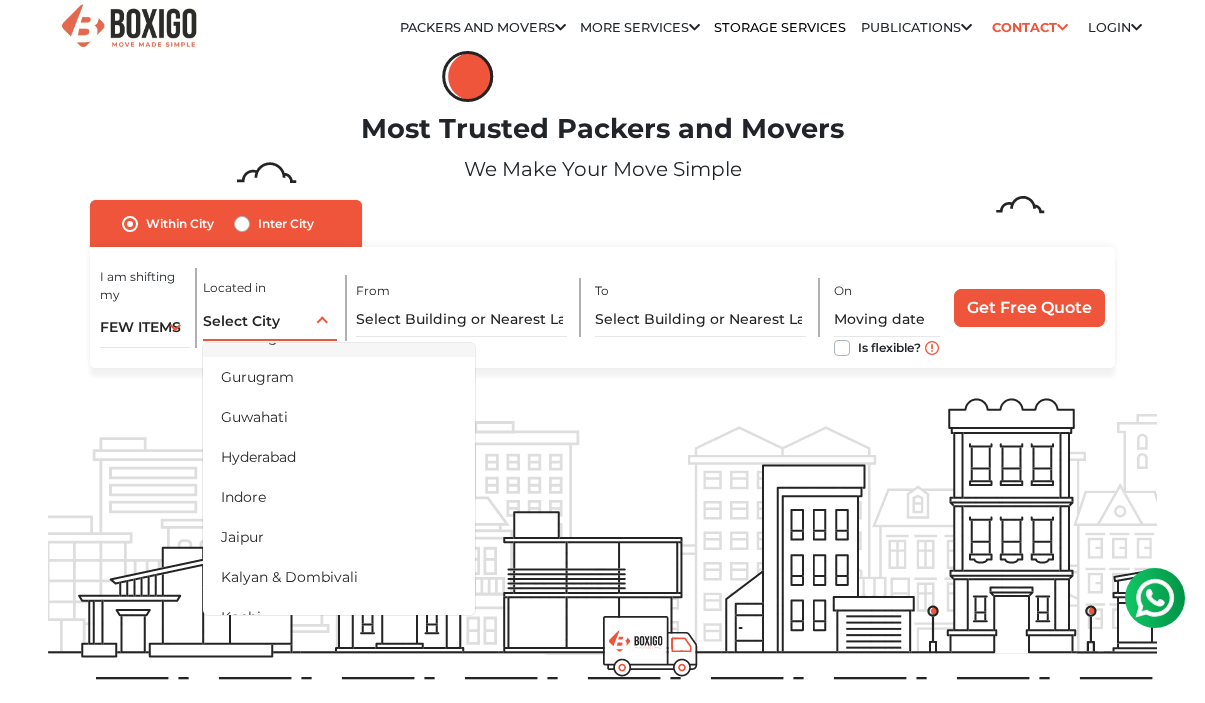 scroll, scrollTop: 396, scrollLeft: 0, axis: vertical 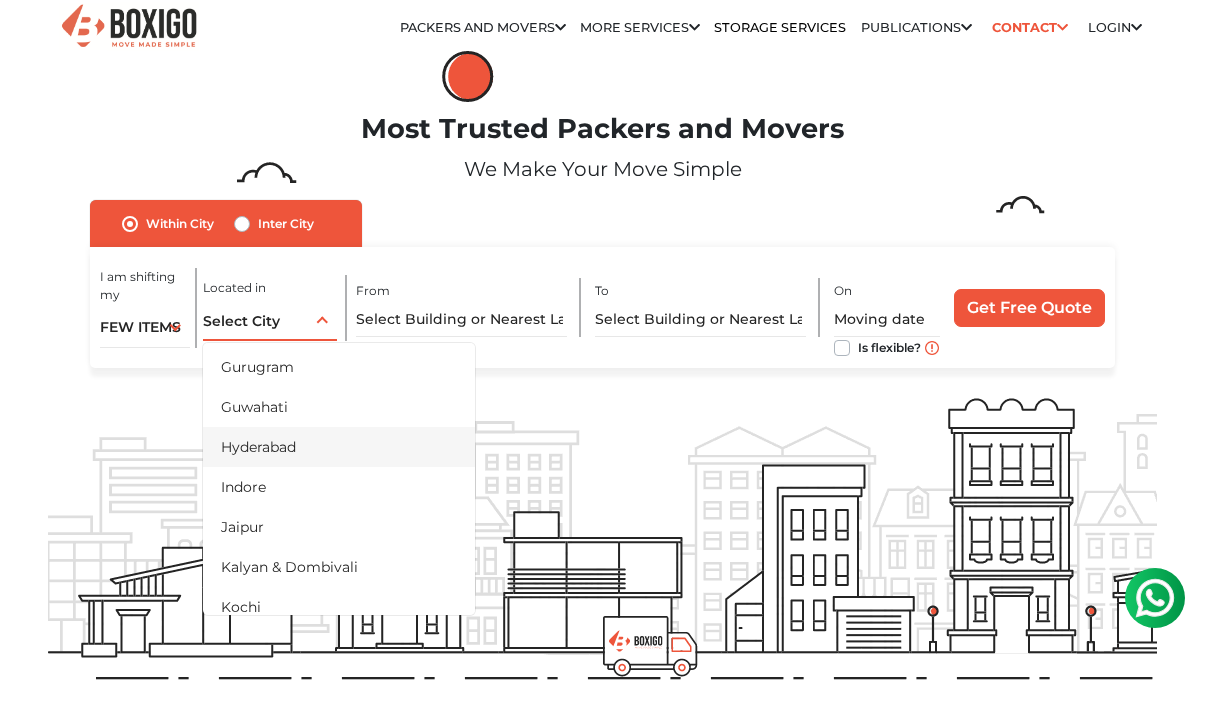 click on "Hyderabad" at bounding box center [339, 447] 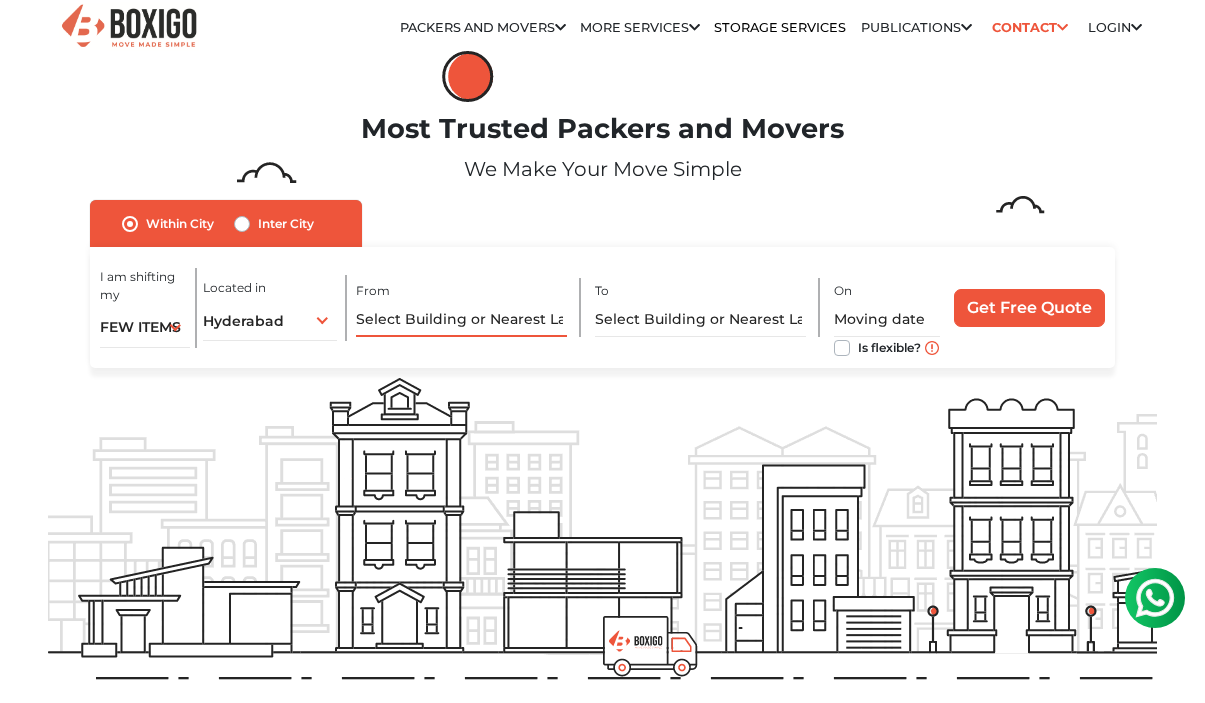 click at bounding box center (461, 319) 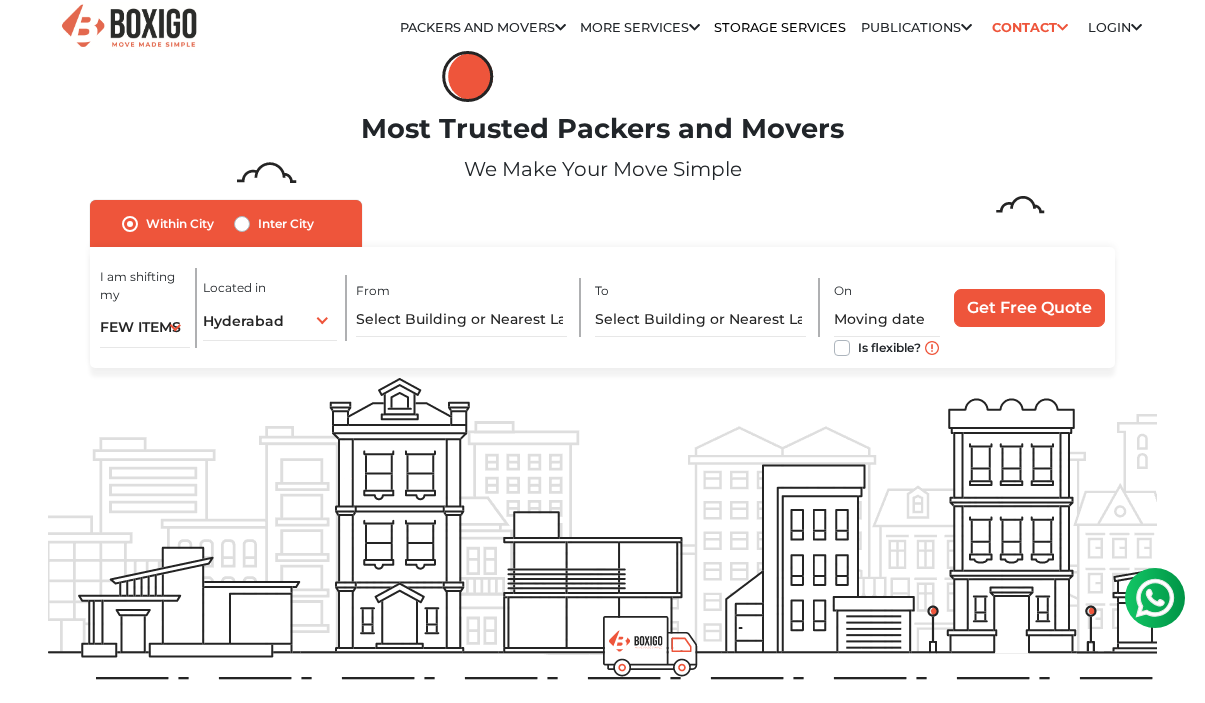 click on "Inter City" at bounding box center (286, 224) 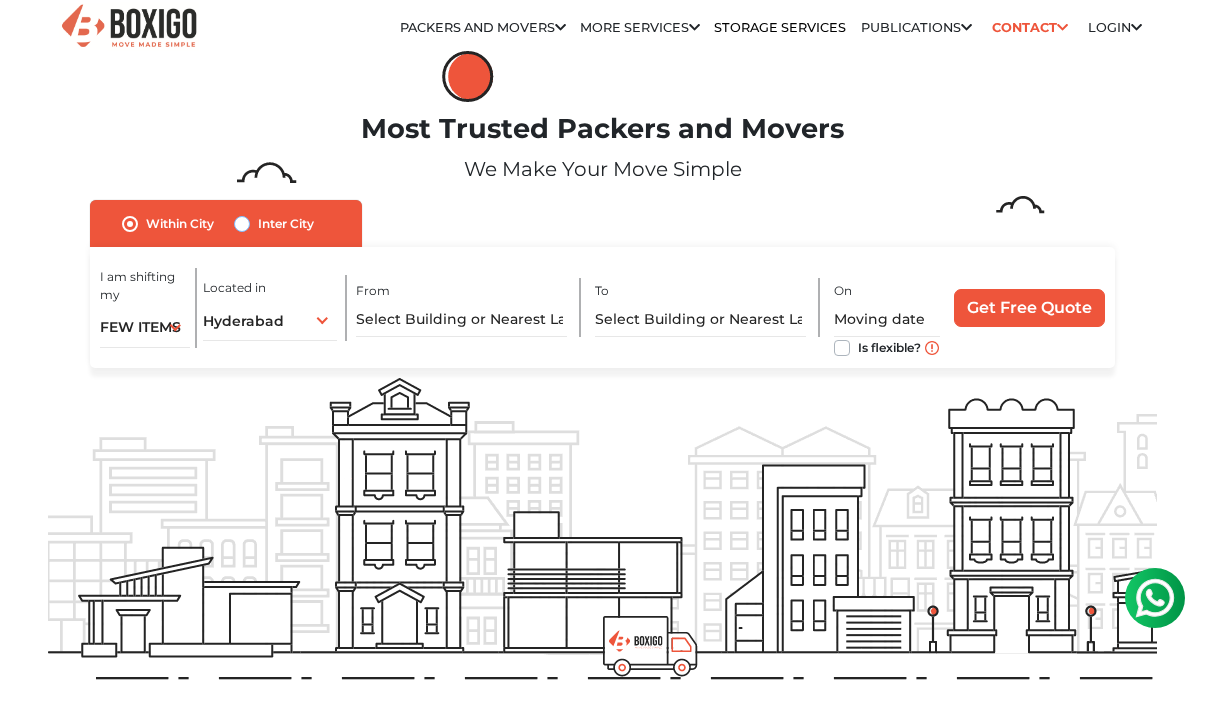 click on "Inter City" at bounding box center [242, 222] 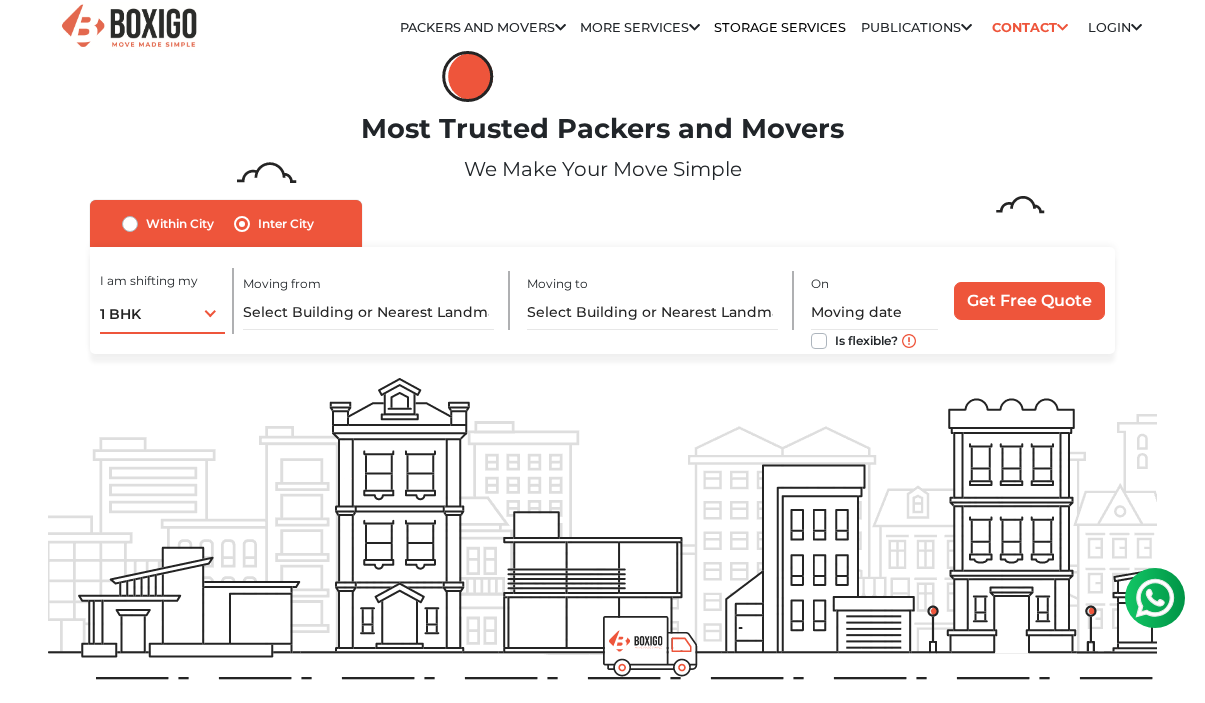click on "1 BHK  1 BHK  2 BHK  3 BHK  3 + BHK  FEW ITEMS" at bounding box center (162, 313) 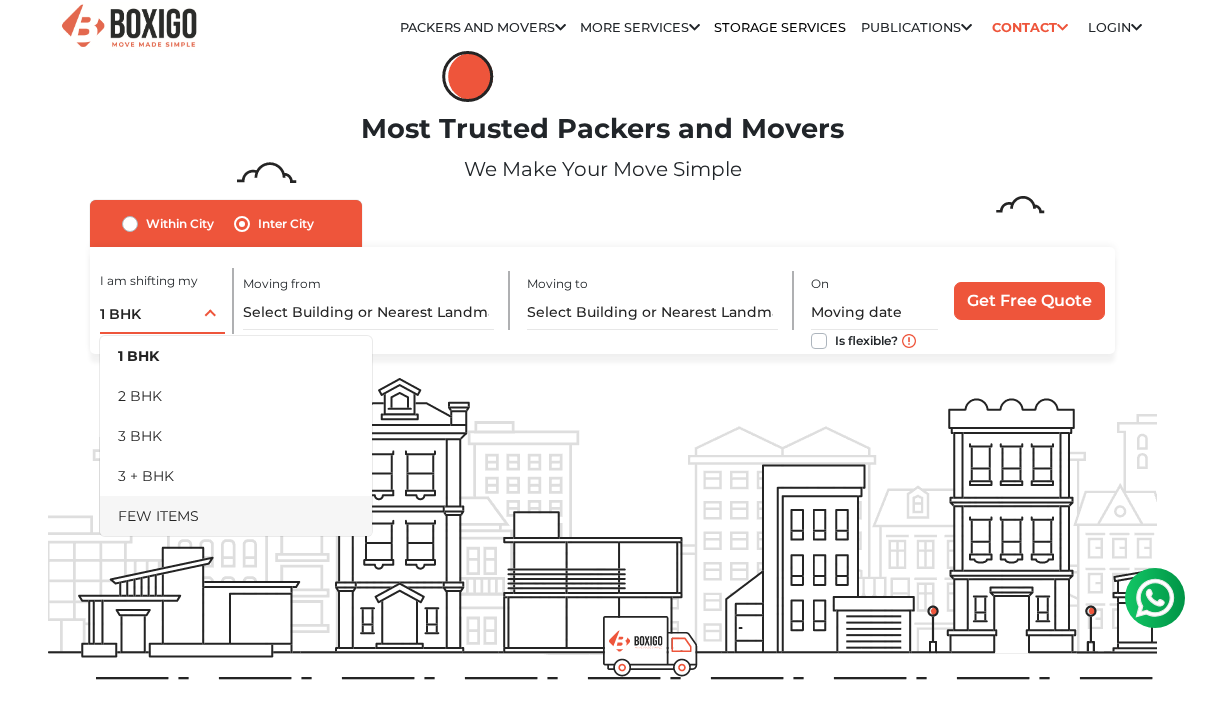 click on "FEW ITEMS" at bounding box center (236, 516) 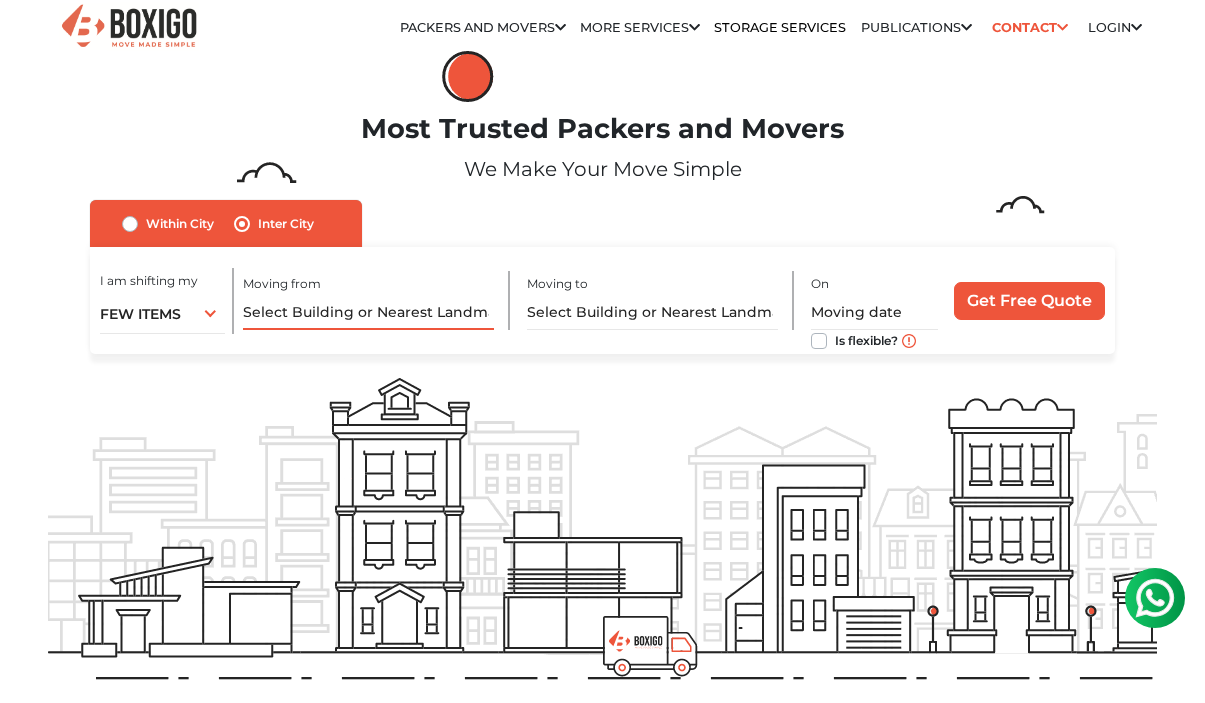 click at bounding box center (368, 312) 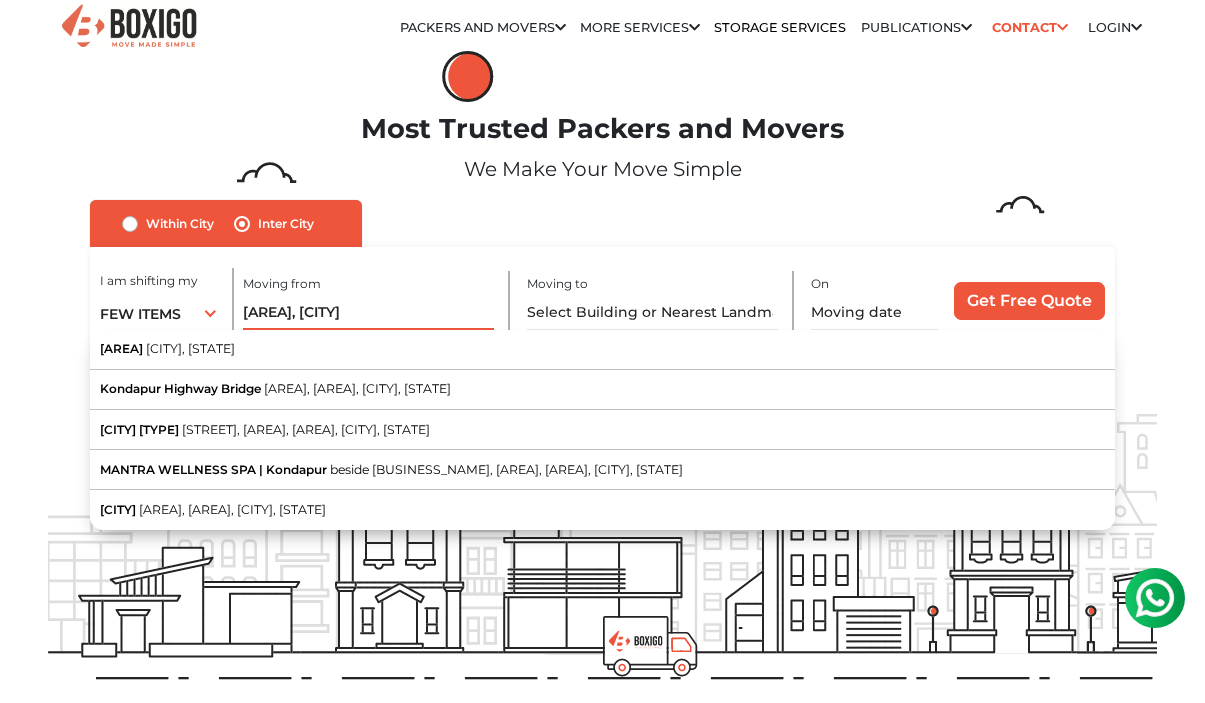 click on "[AREA], [CITY]" at bounding box center (368, 312) 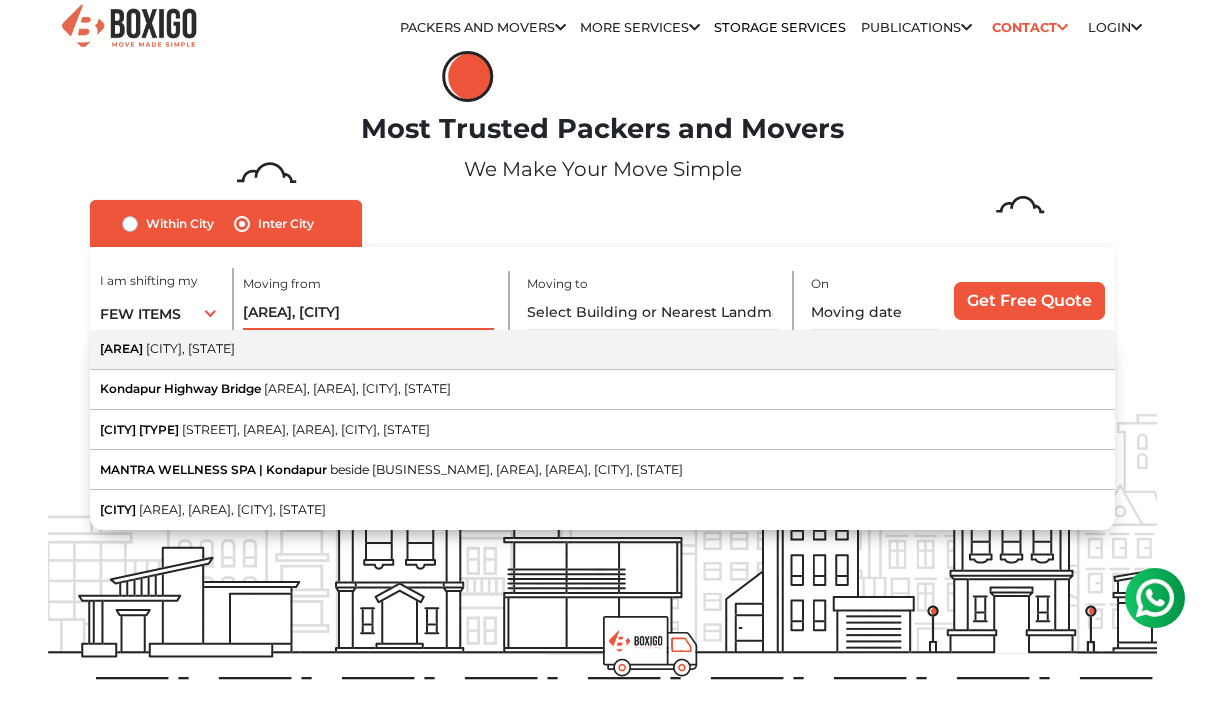 type on "[AREA], [CITY]" 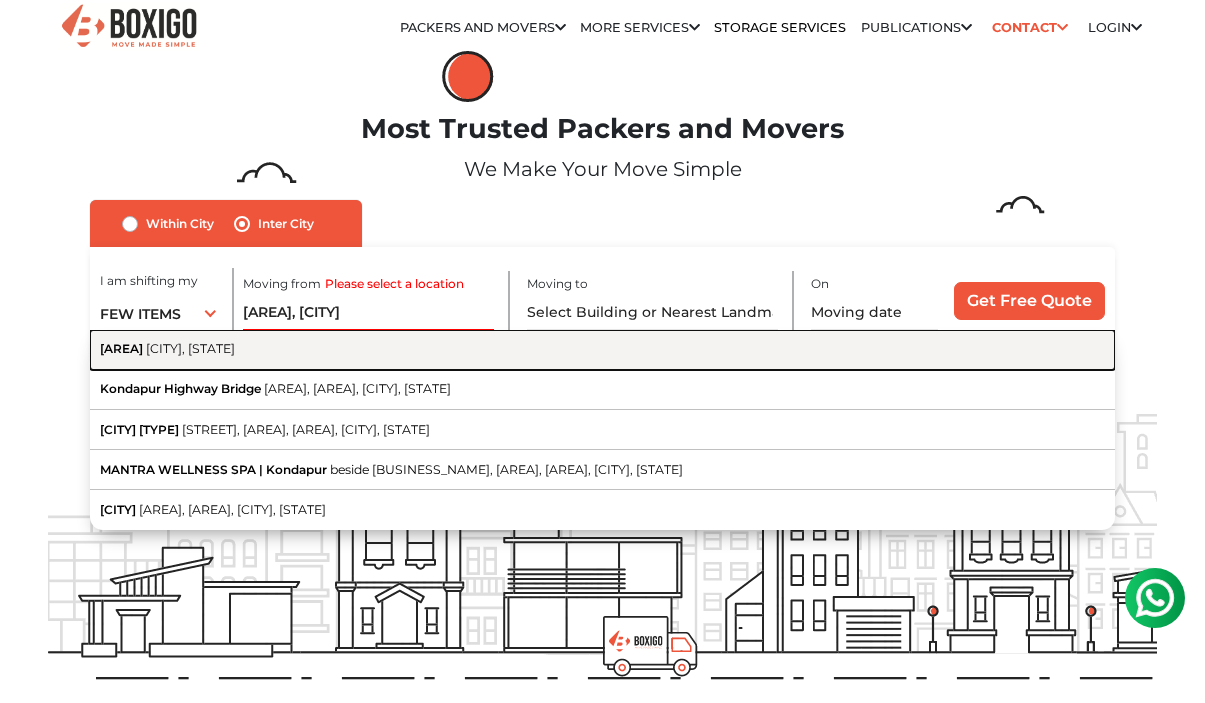 click on "[AREA]
[CITY], [STATE]" at bounding box center [602, 350] 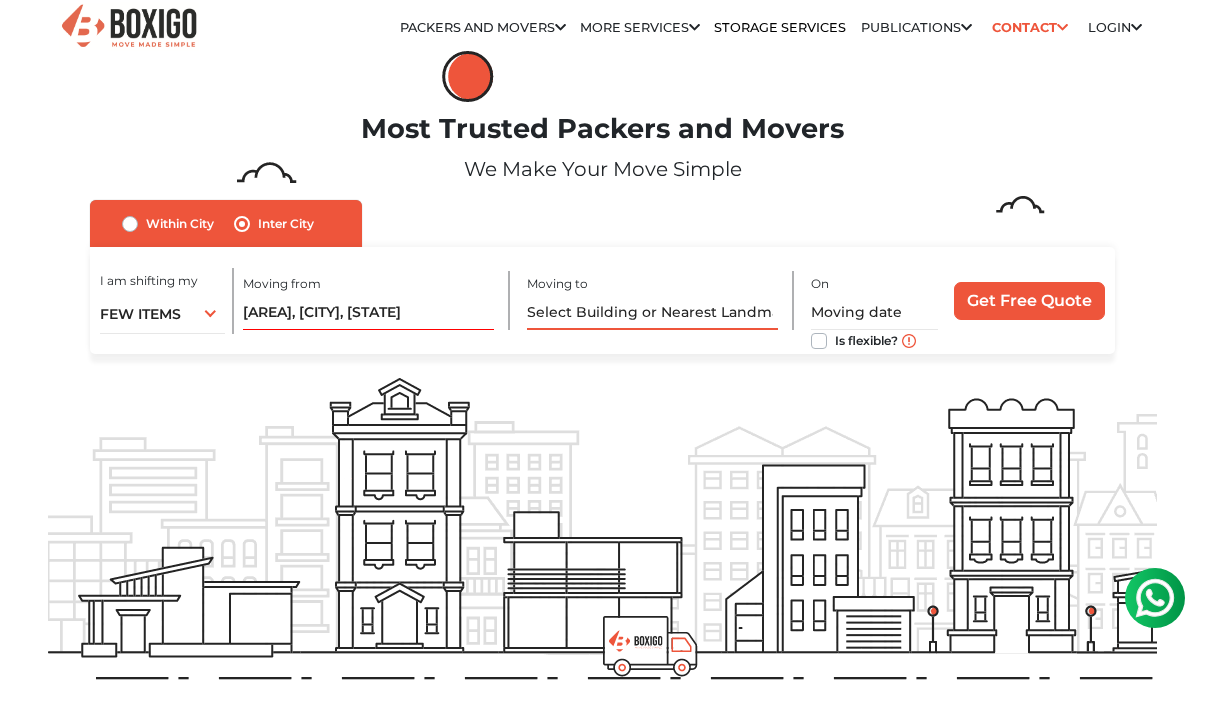 click at bounding box center [652, 312] 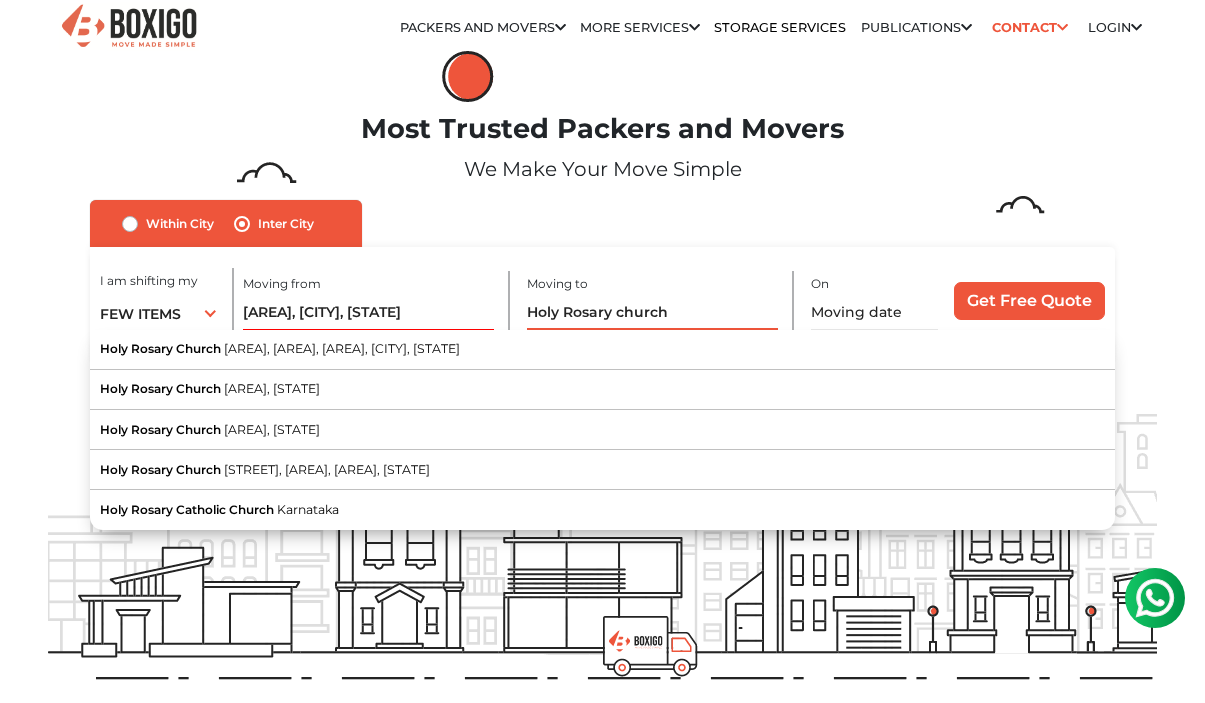 click on "Holy Rosary church" at bounding box center [652, 312] 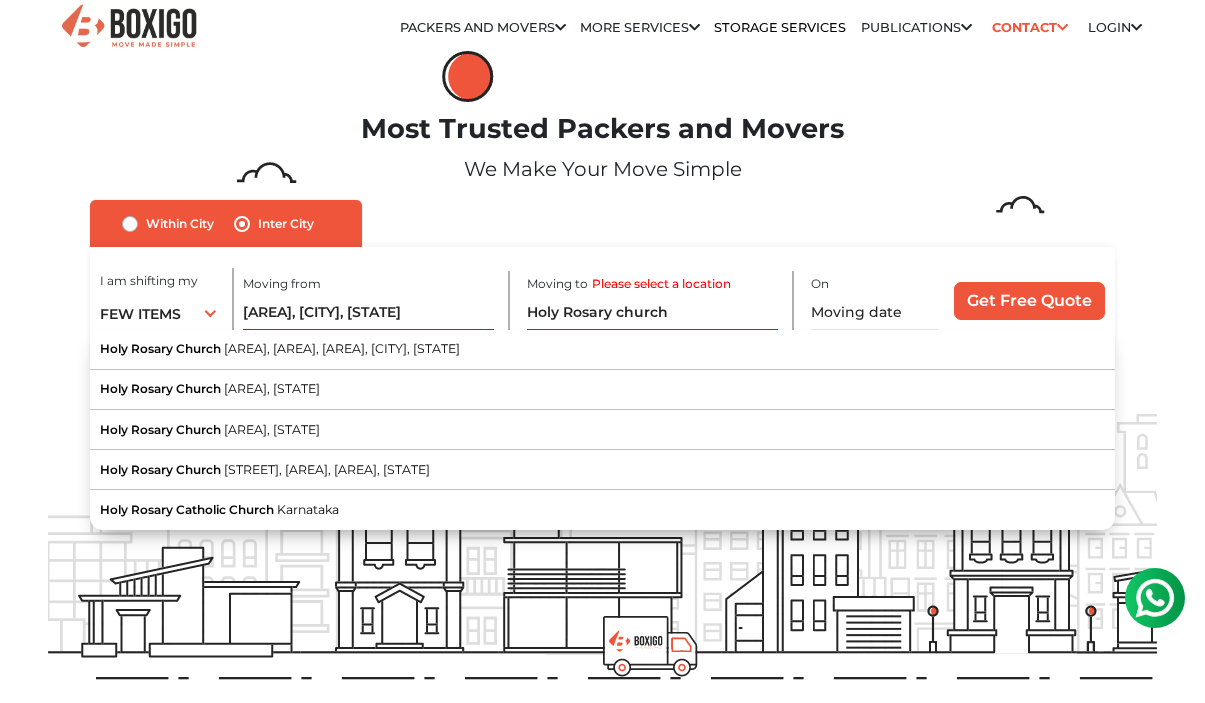 click on "I am shifting my
1 BHK
2 BHK
3 BHK
3 + BHK
FEW ITEMS
FEW ITEMS  1 BHK  2 BHK  3 BHK  3 + BHK  FEW ITEMS
Moving from
[AREA], [CITY], [STATE]
Moving to
Please select a location
[CHURCH_NAME]
[CHURCH_NAME]
On" at bounding box center (602, 301) 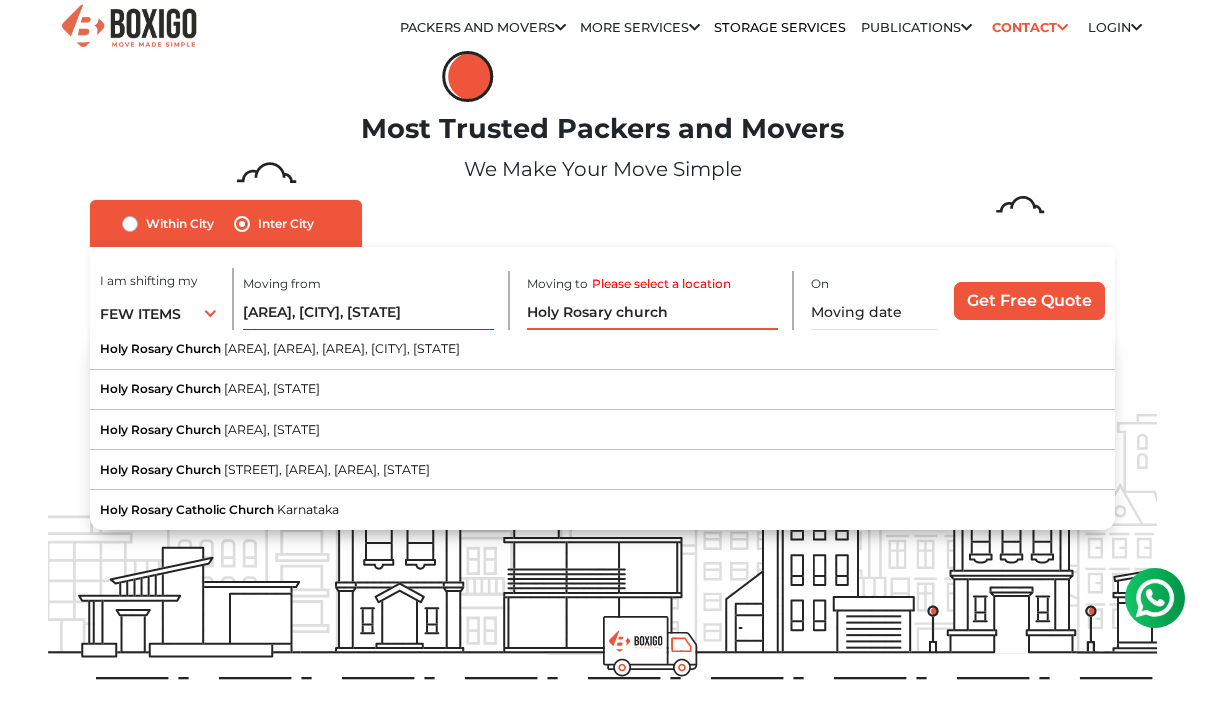 click on "Holy Rosary church" at bounding box center [652, 312] 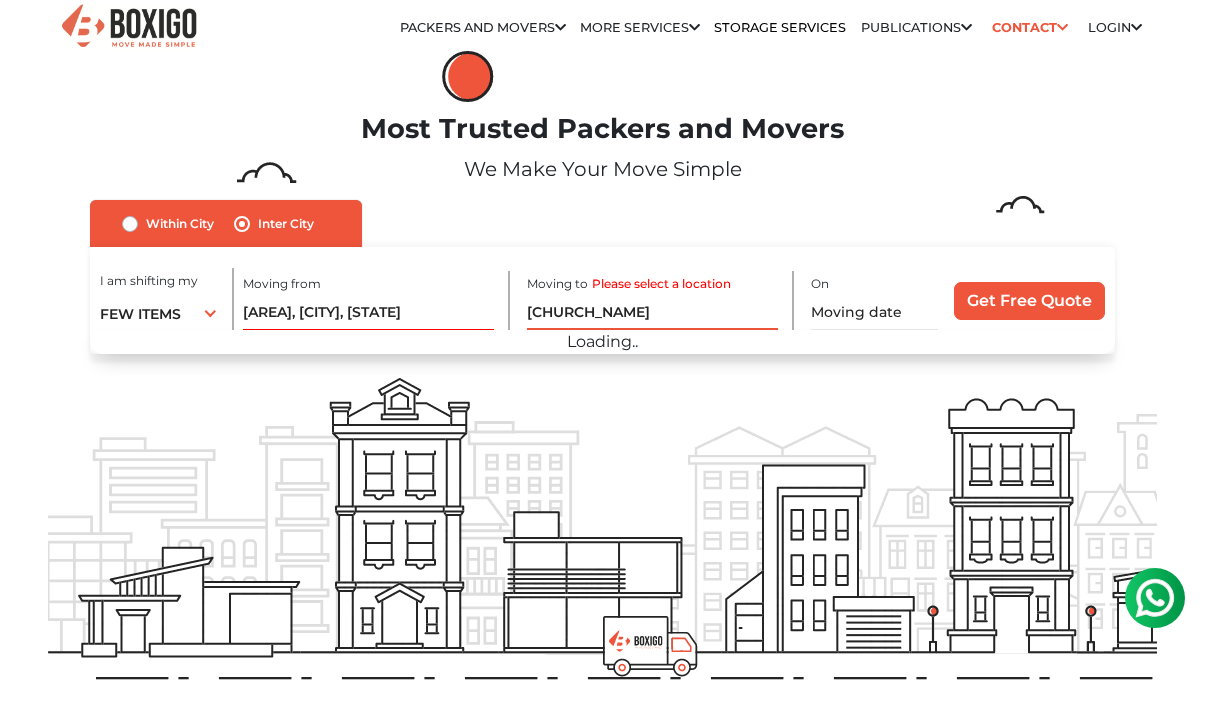 click on "[CHURCH_NAME]" at bounding box center (652, 312) 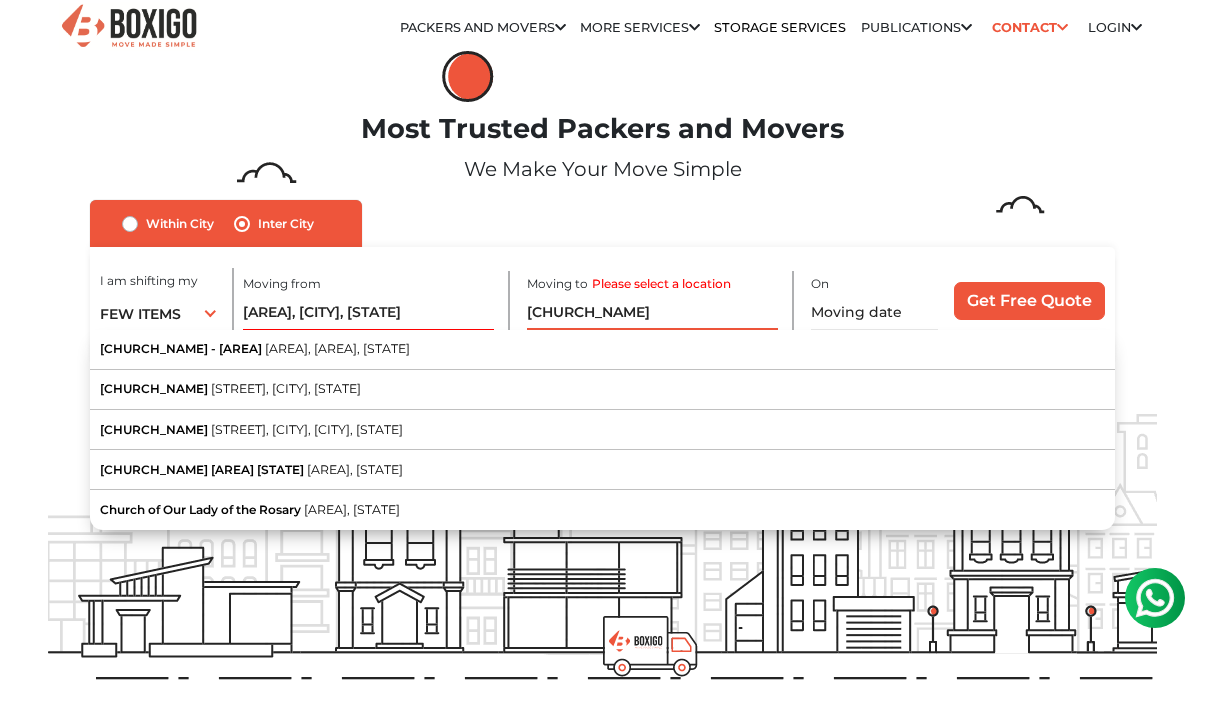 drag, startPoint x: 746, startPoint y: 315, endPoint x: 762, endPoint y: 309, distance: 17.088007 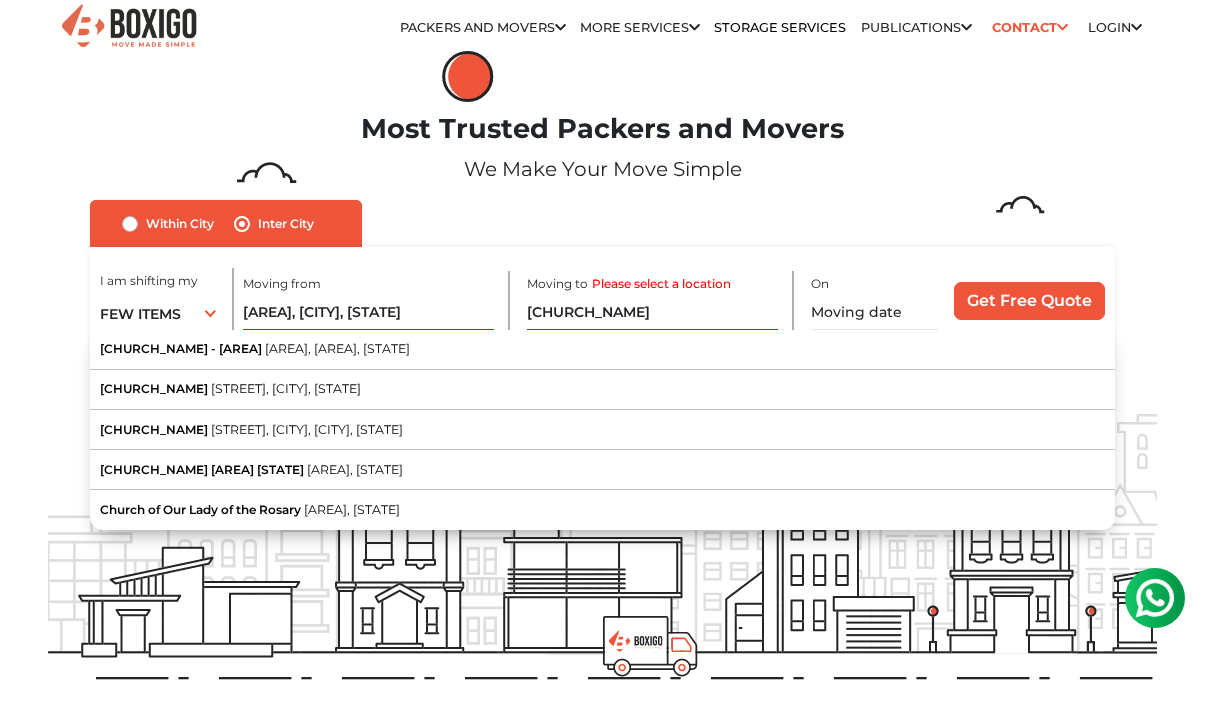 click on "I am shifting my
1 BHK
2 BHK
3 BHK
3 + BHK
FEW ITEMS
FEW ITEMS  1 BHK  2 BHK  3 BHK  3 + BHK  FEW ITEMS
Moving from
[AREA], [CITY], [STATE]
Moving to
Please select a location
[CHURCH_NAME]
On" at bounding box center (602, 301) 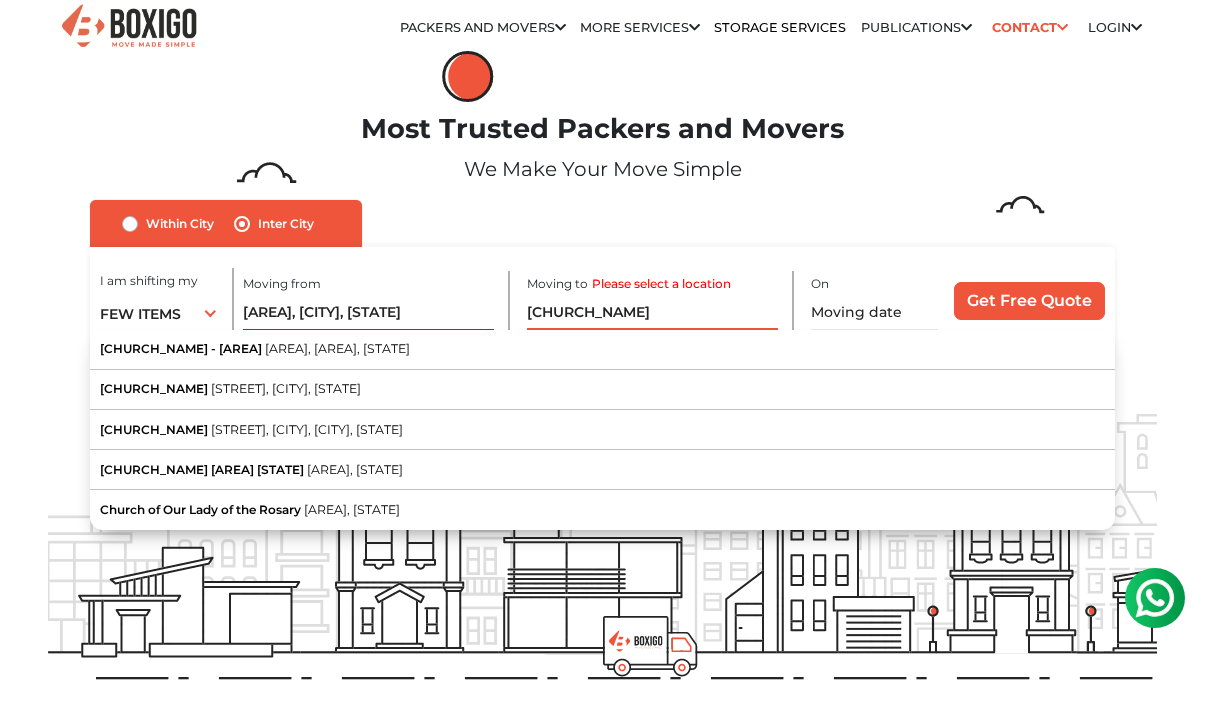 click on "[CHURCH_NAME]" at bounding box center (652, 312) 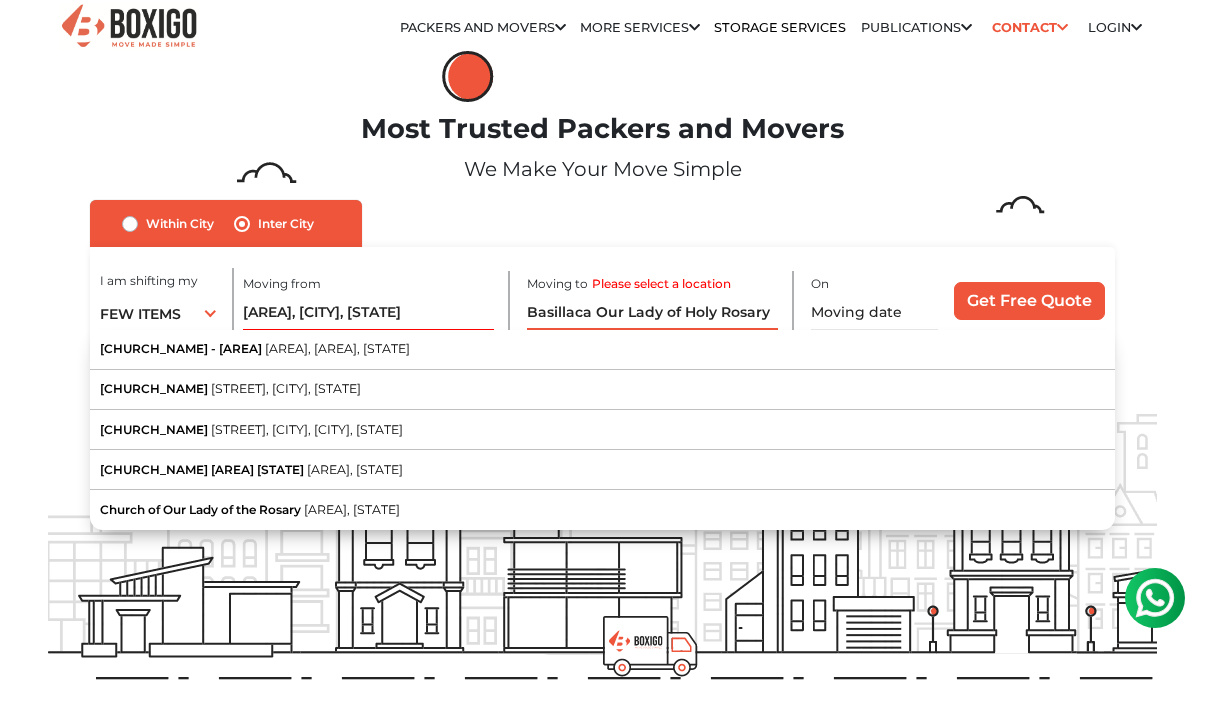 click on "Basillaca Our Lady of Holy Rosary church" at bounding box center (652, 312) 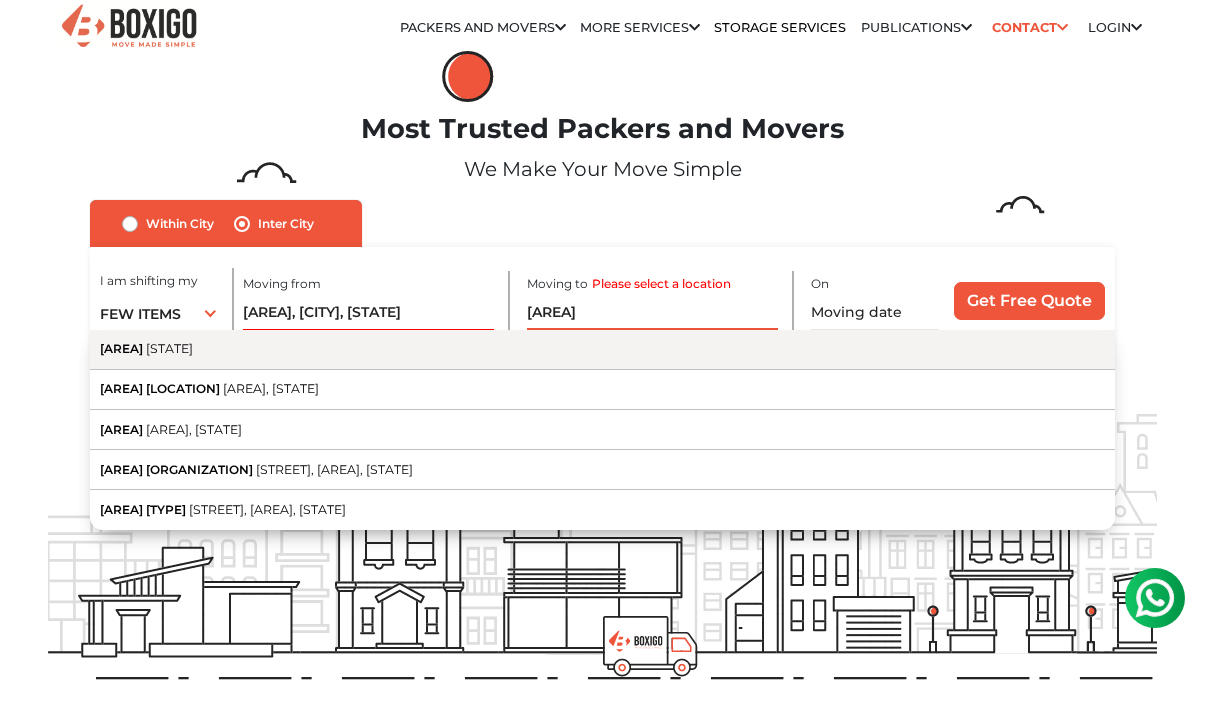 type on "[AREA]" 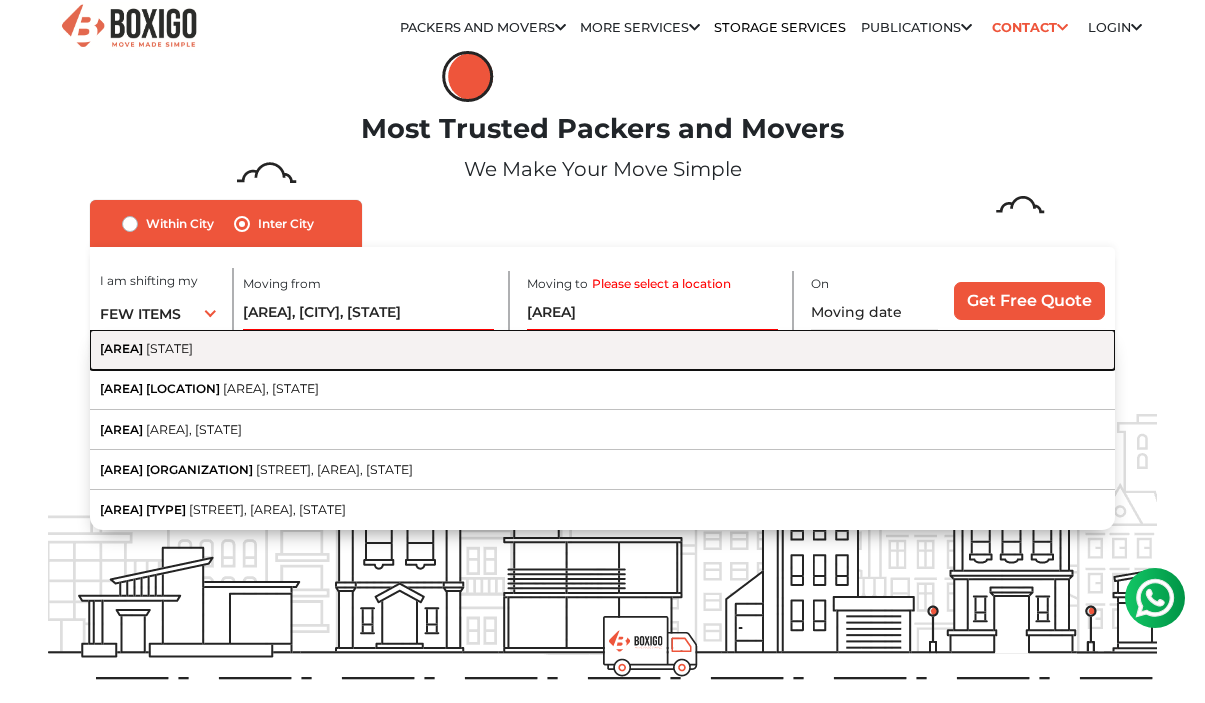 click on "[AREA]
[STATE]" at bounding box center [602, 350] 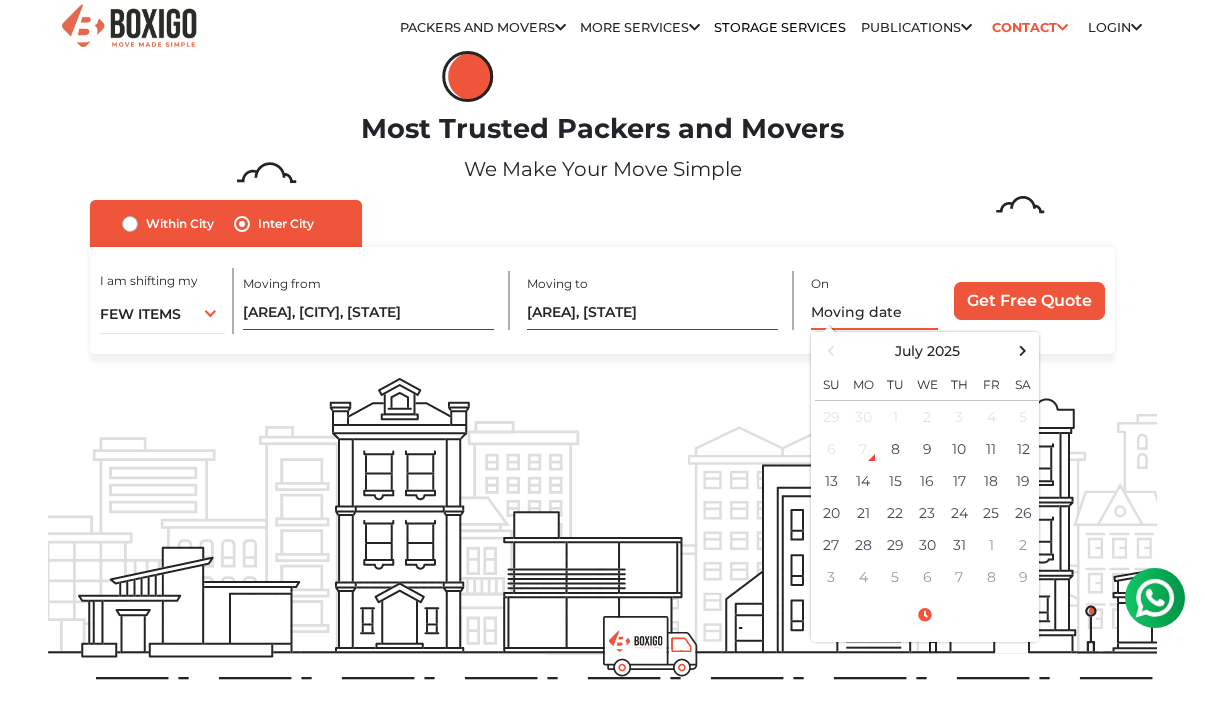 click at bounding box center [874, 312] 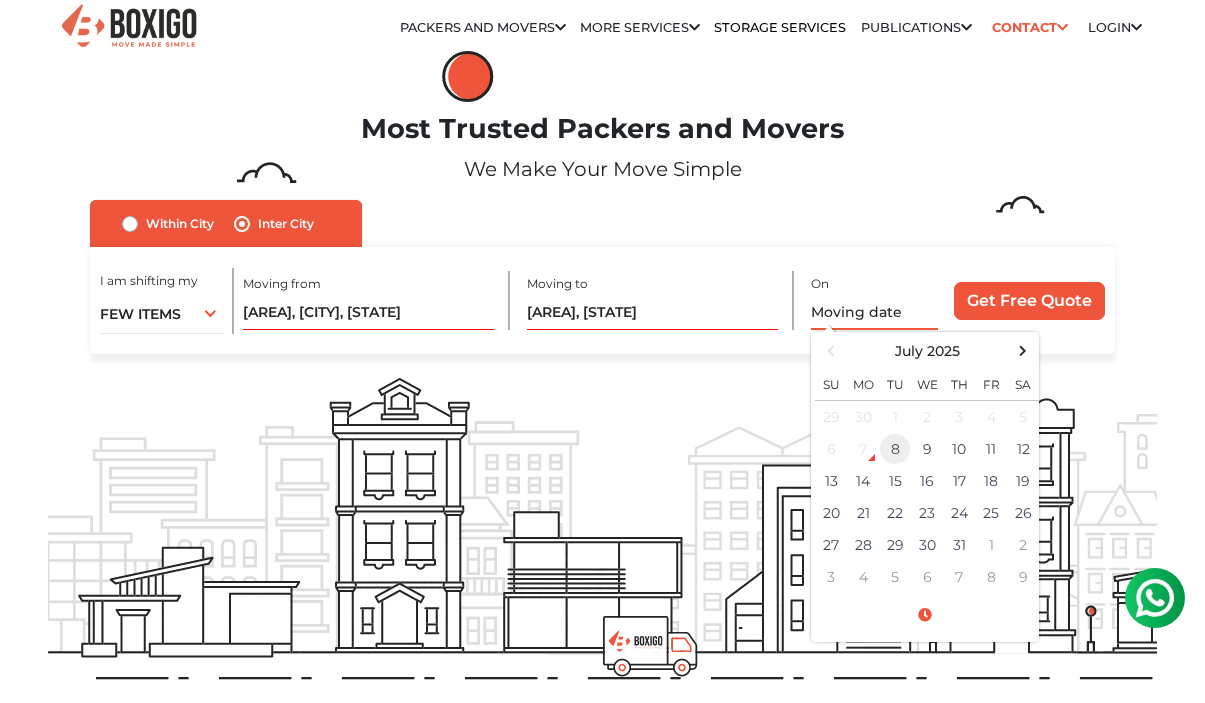 click on "8" at bounding box center (895, 417) 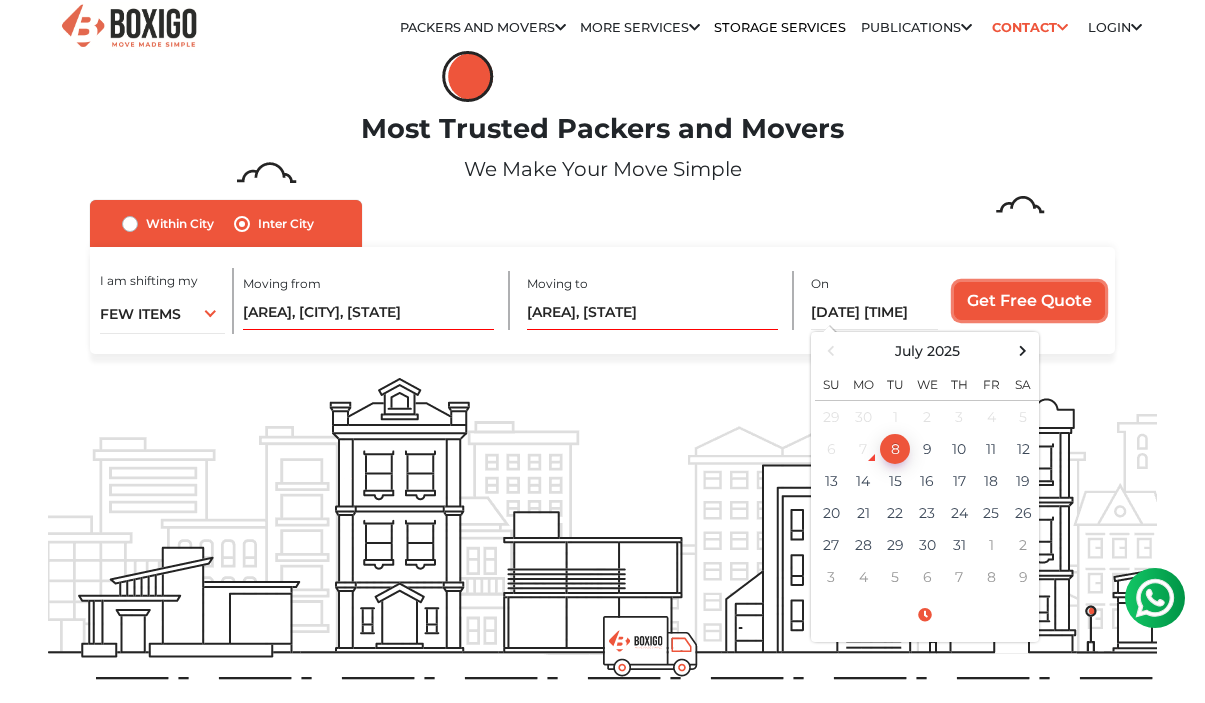 click on "Get Free Quote" at bounding box center [1029, 301] 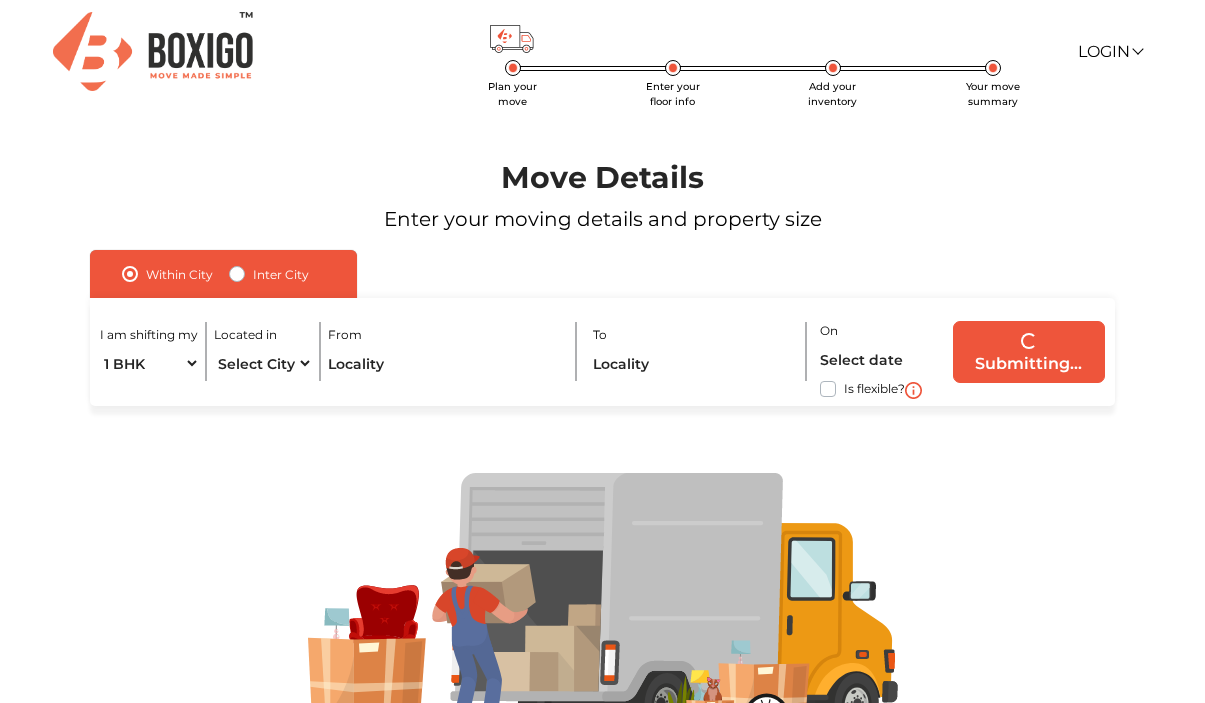 scroll, scrollTop: 0, scrollLeft: 0, axis: both 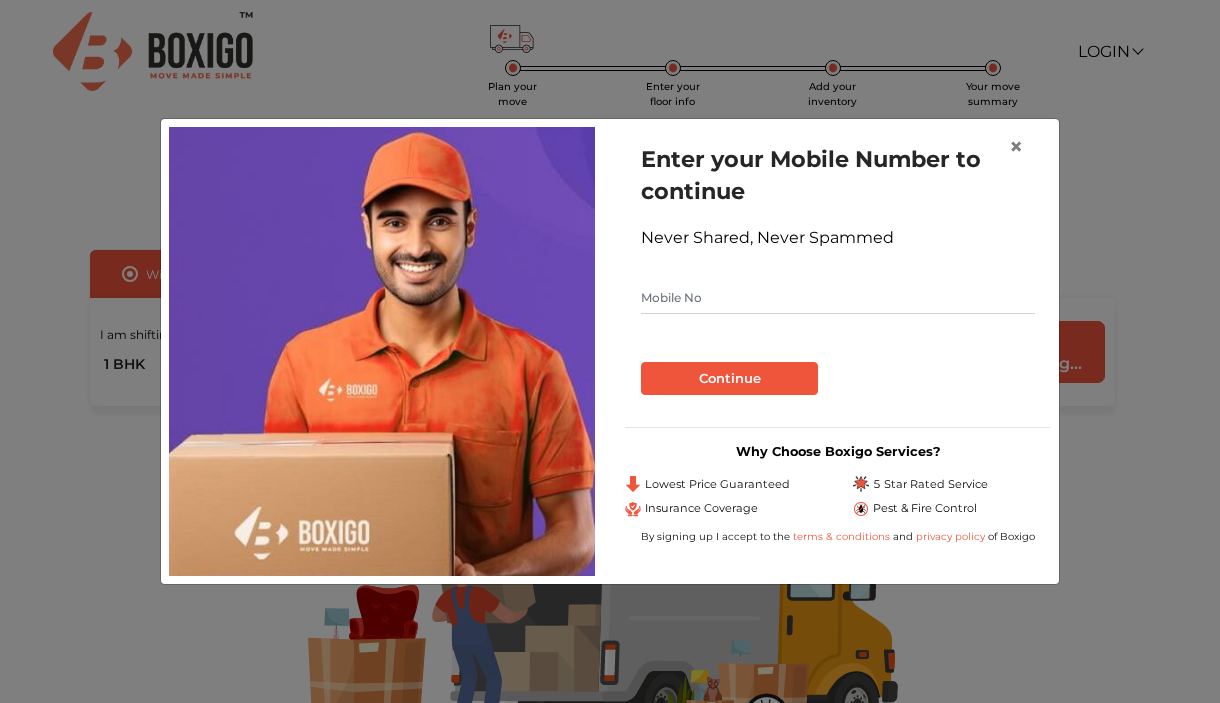 click at bounding box center [838, 298] 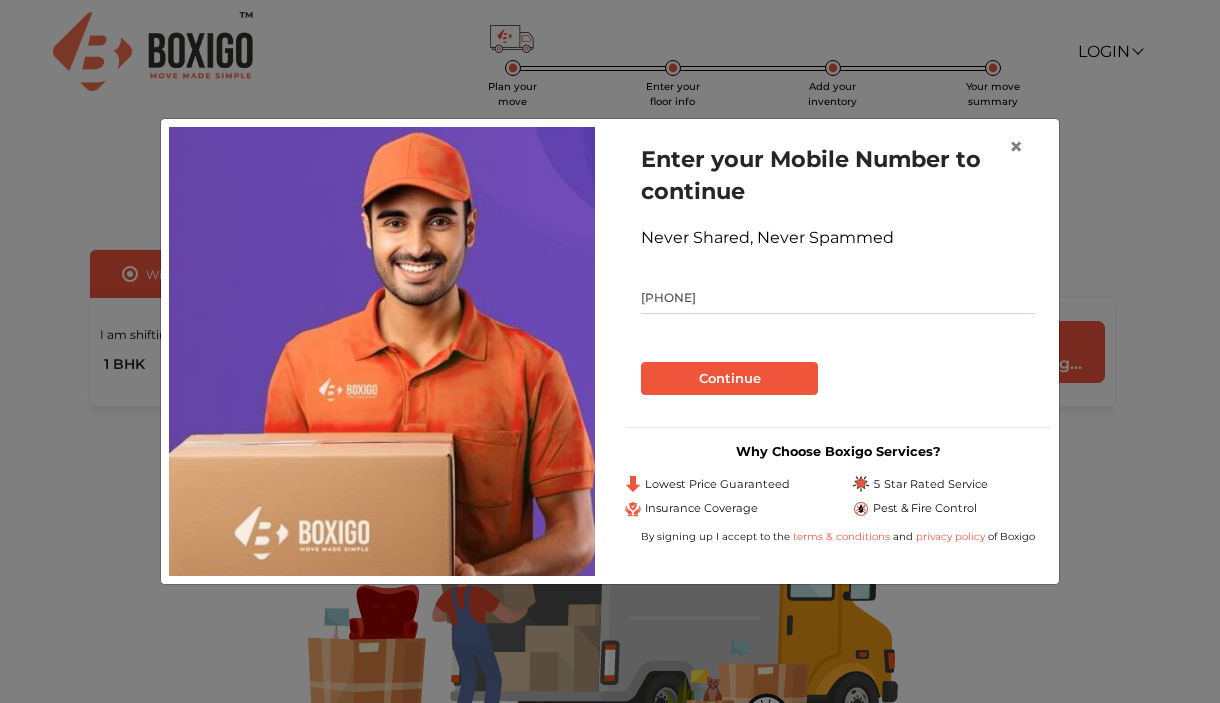 type on "[PHONE]" 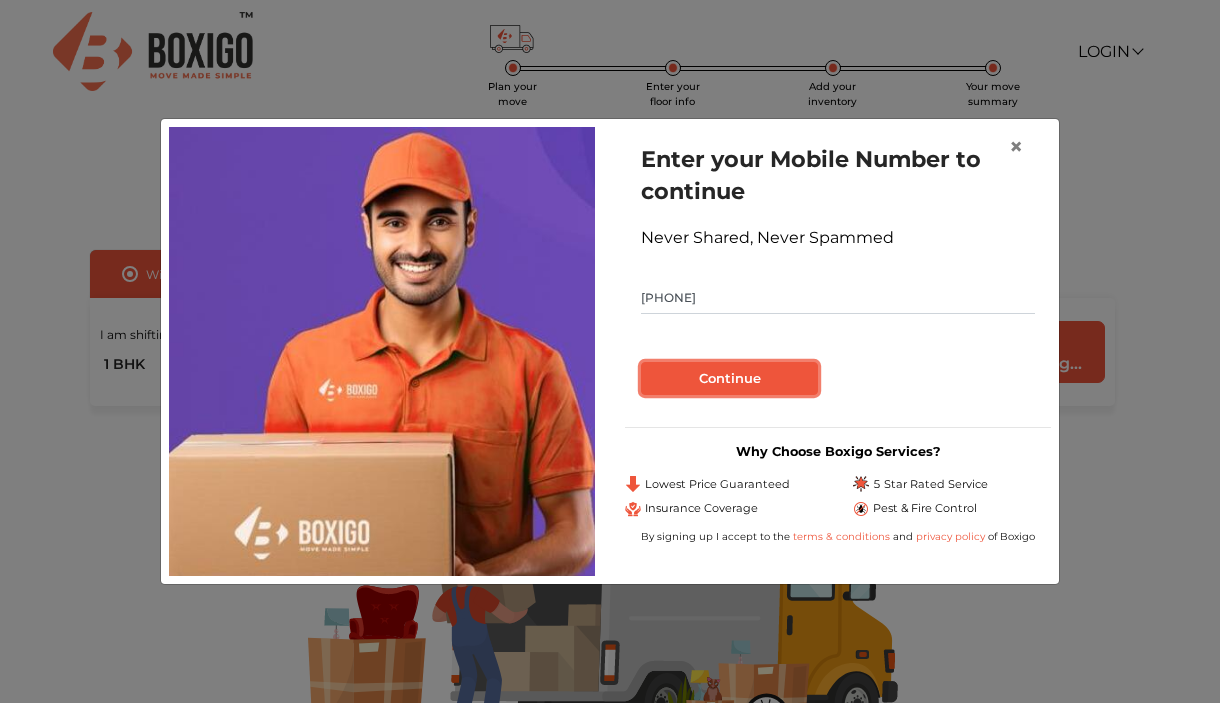 click on "Continue" at bounding box center [729, 379] 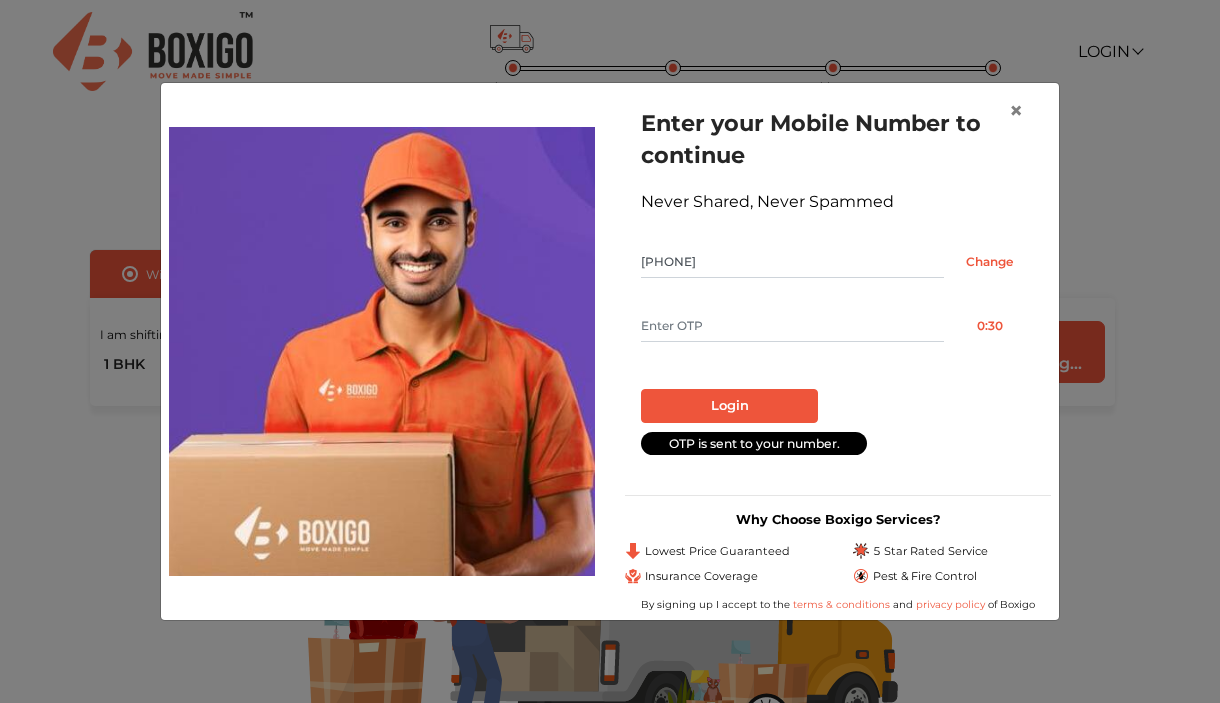 click at bounding box center (792, 326) 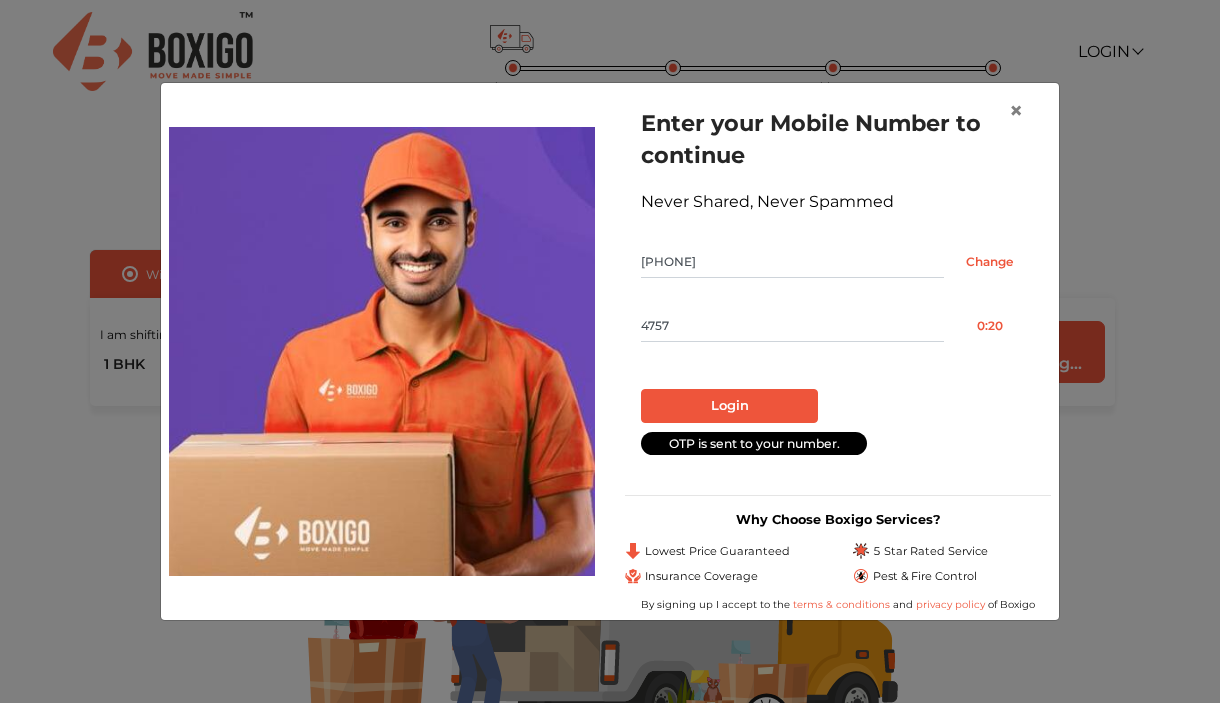 type on "4757" 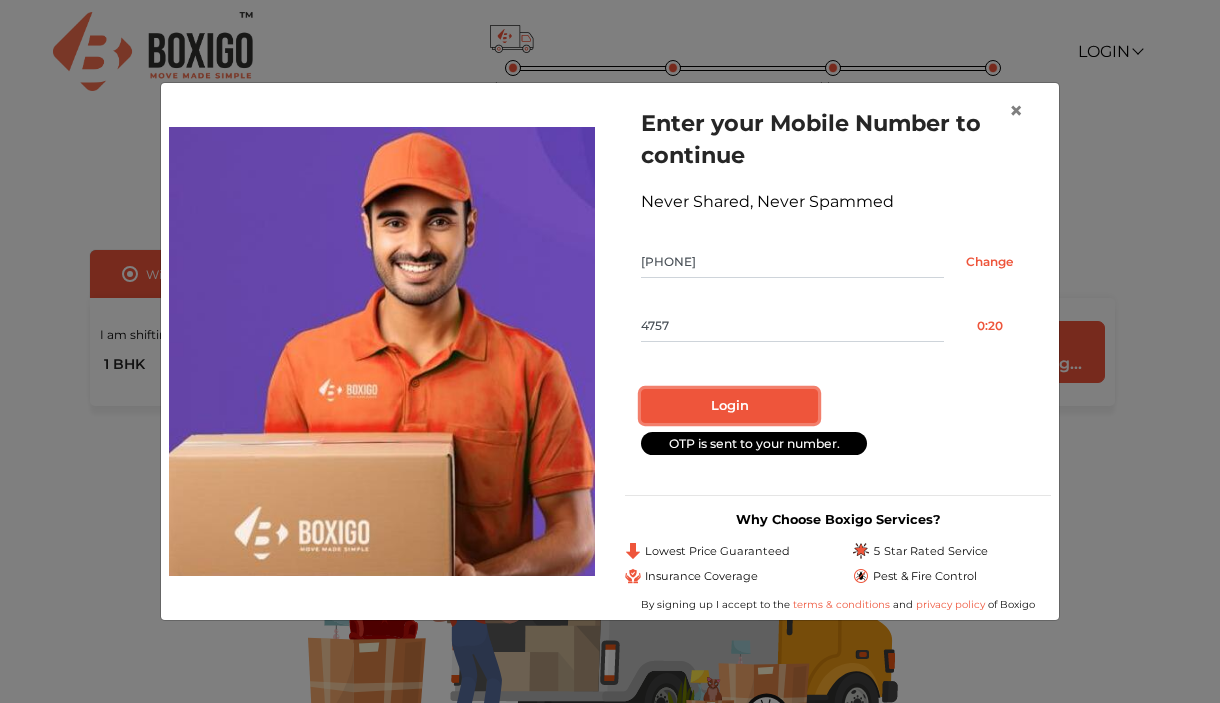 click on "Login" at bounding box center (729, 406) 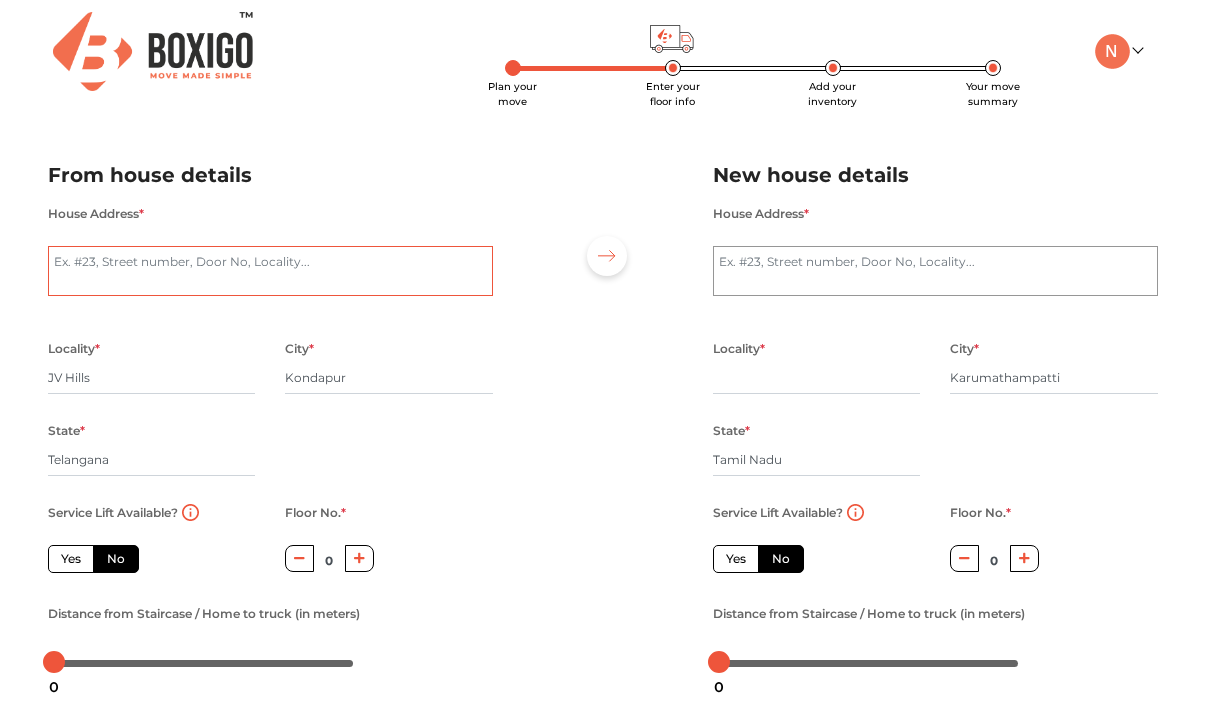 click on "House Address  *" at bounding box center (270, 271) 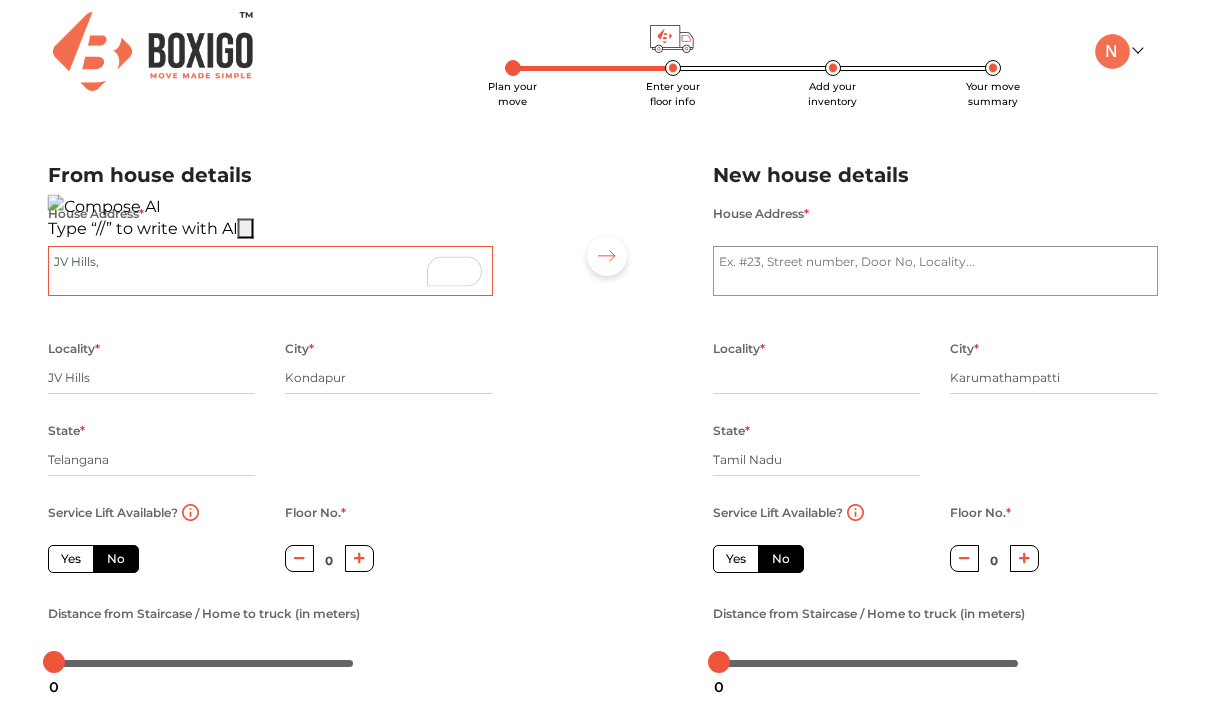click on "JV Hills," at bounding box center [270, 271] 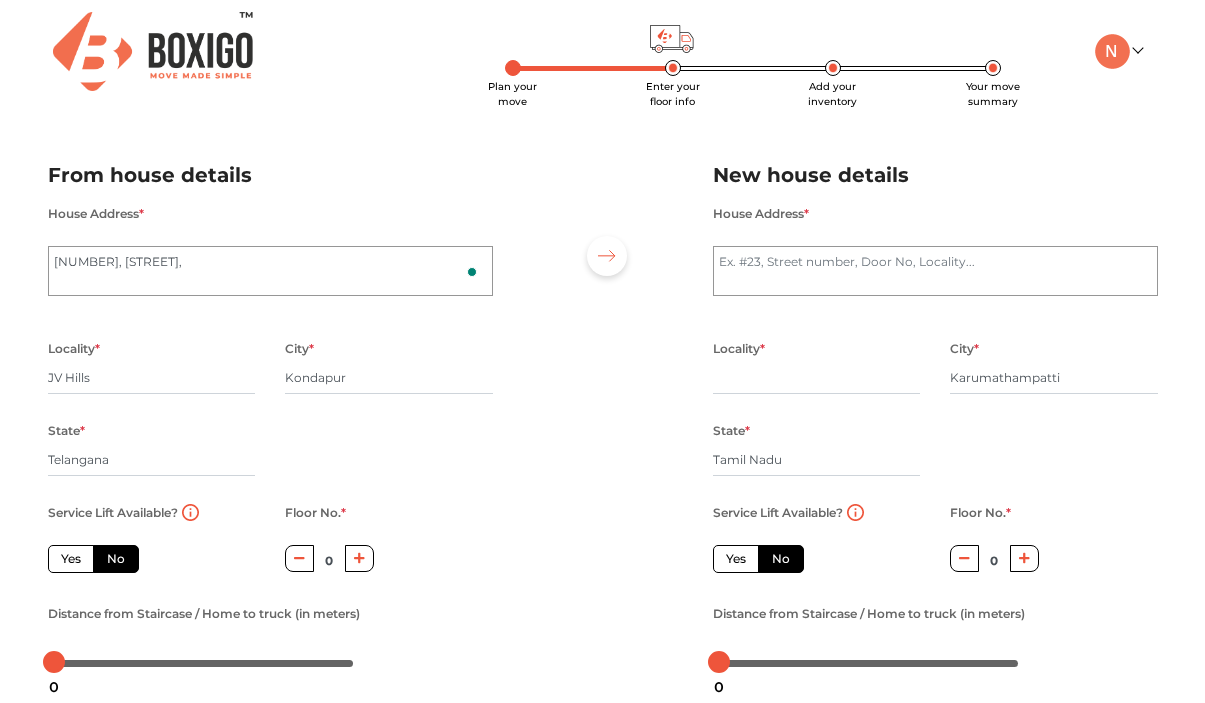 click on "House Address  *   405, Balaji Nilayakm, JV Hills," at bounding box center [270, 260] 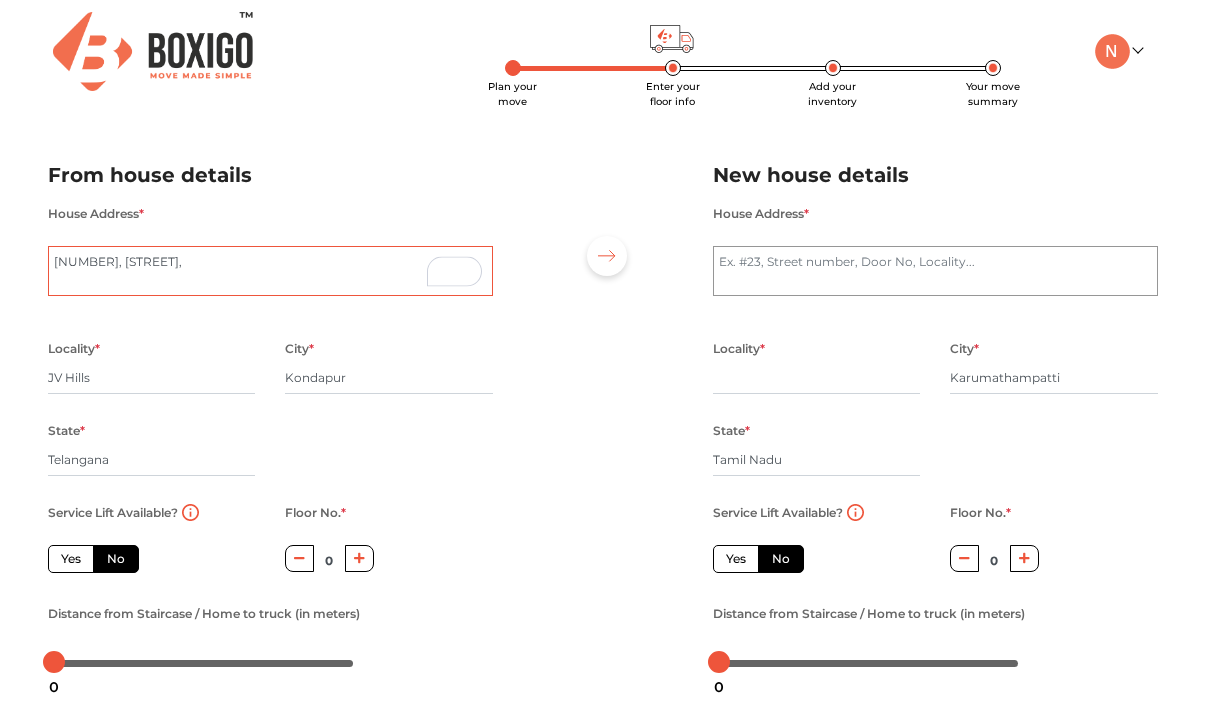 click on "405, Balaji Nilayakm, JV Hills," at bounding box center [270, 271] 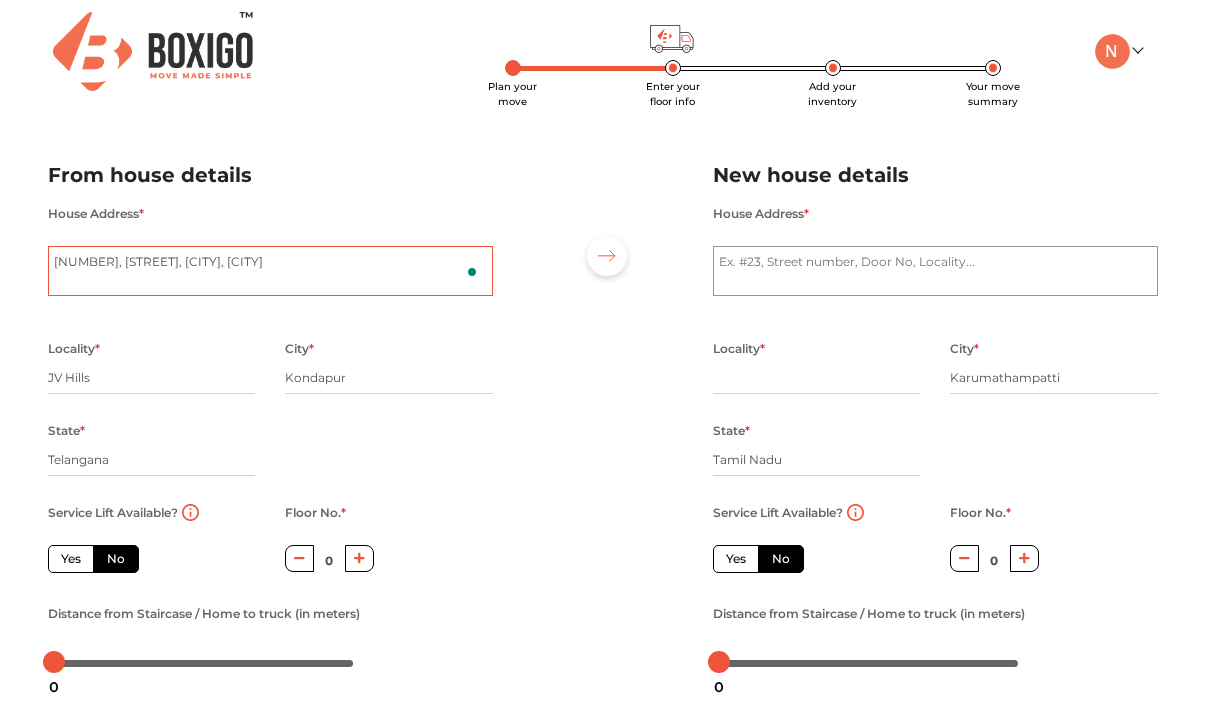 type on "405, Balaji Nilayakm, JV Hills, Kondapur" 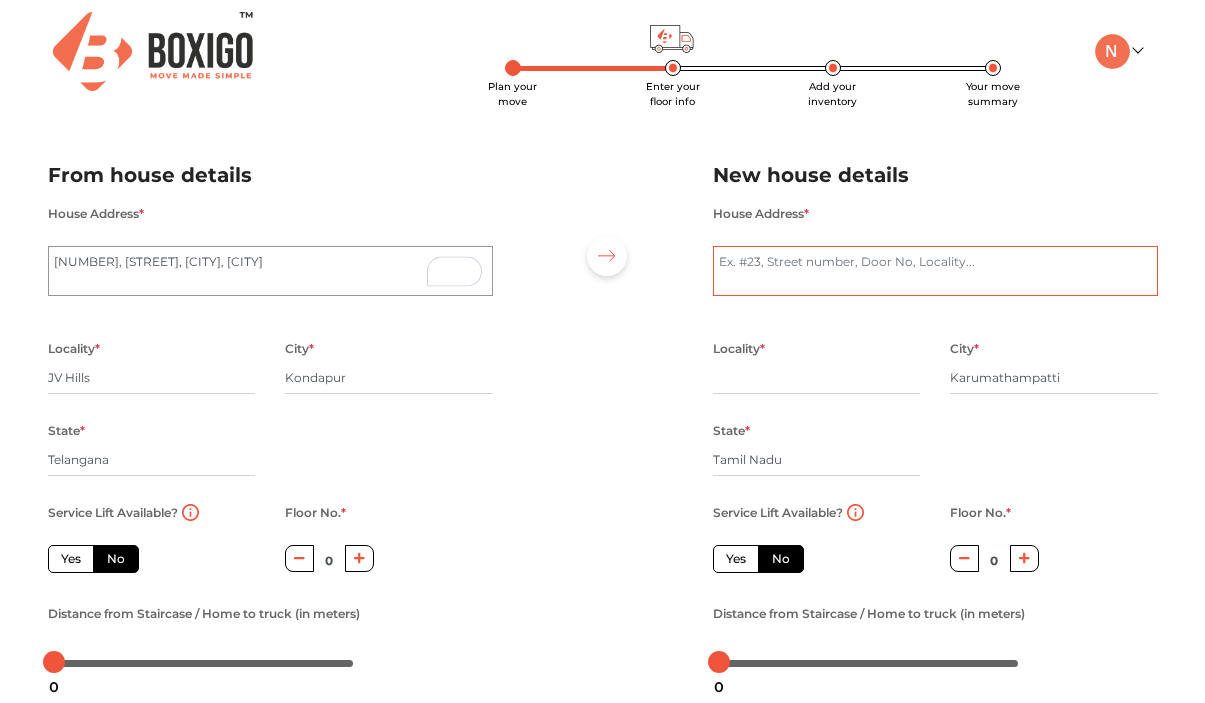 click on "House Address  *" at bounding box center [935, 271] 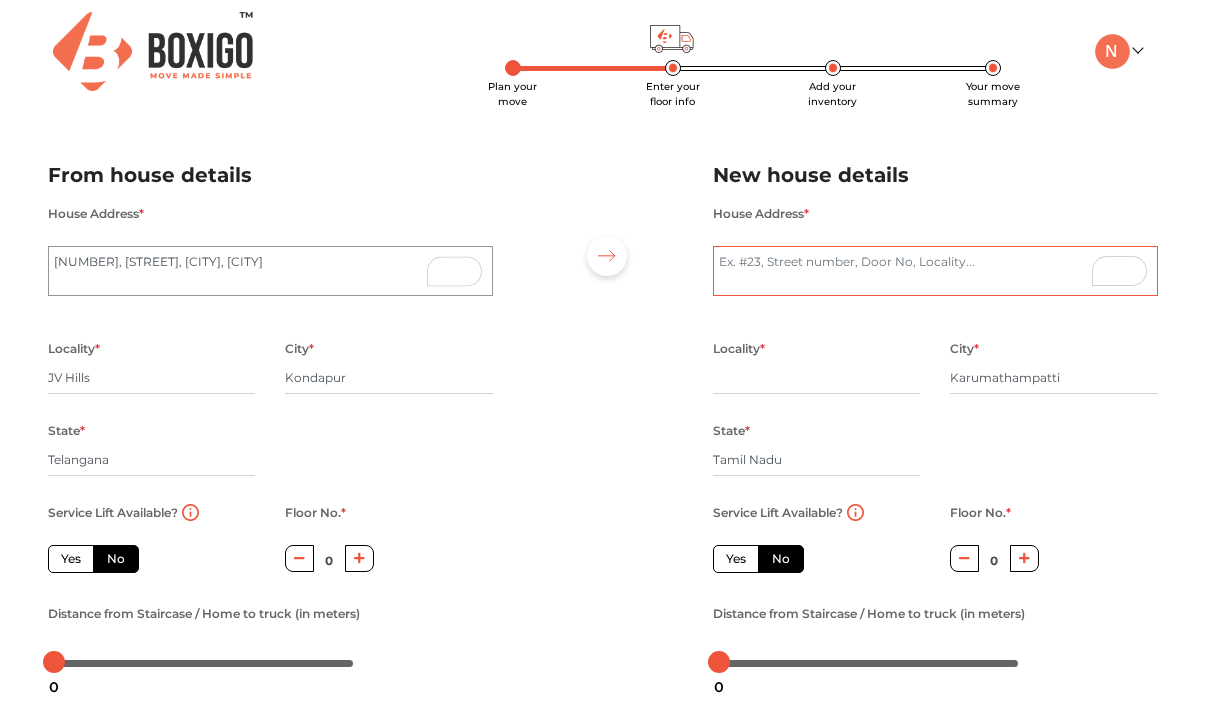 type on "43 EB Colony
Kuniyamuthur" 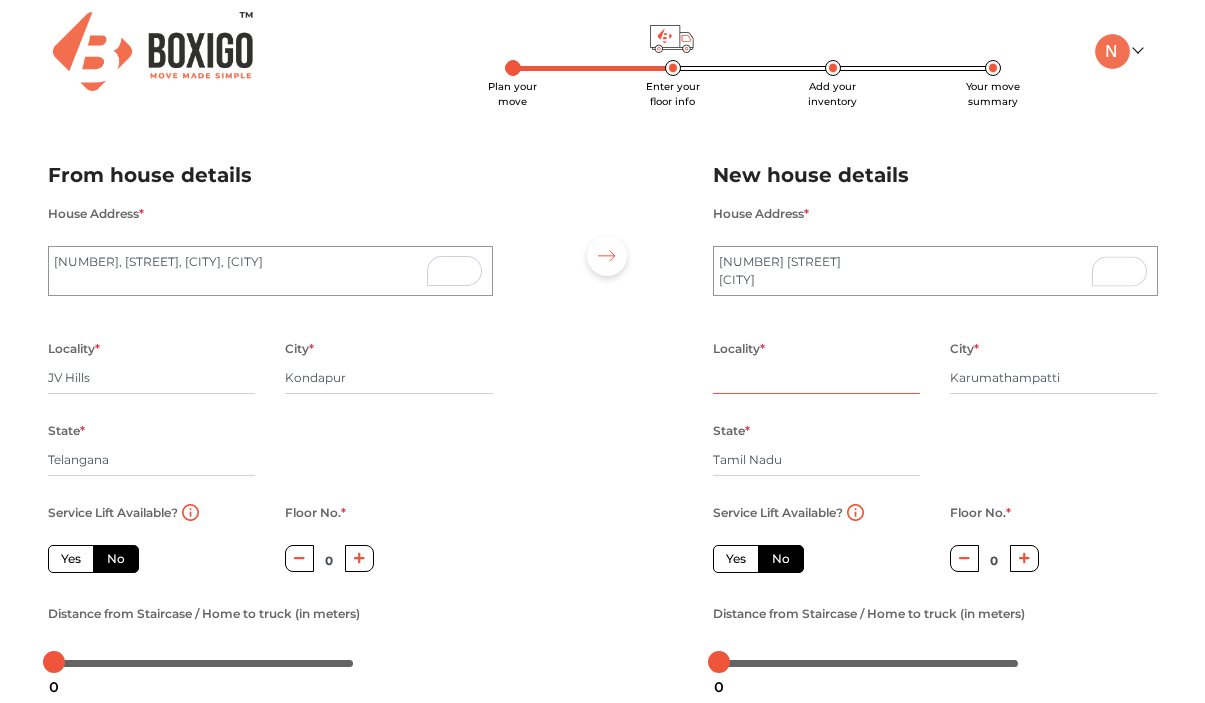click at bounding box center [817, 378] 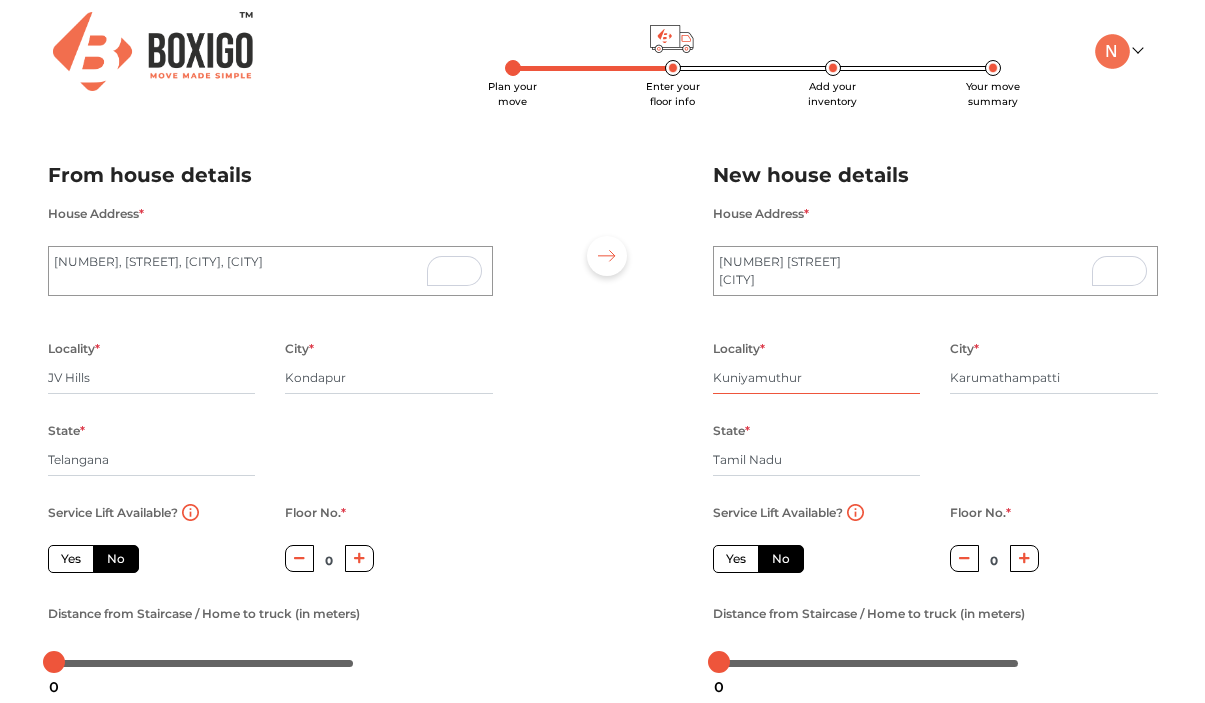 type on "Kuniyamuthur" 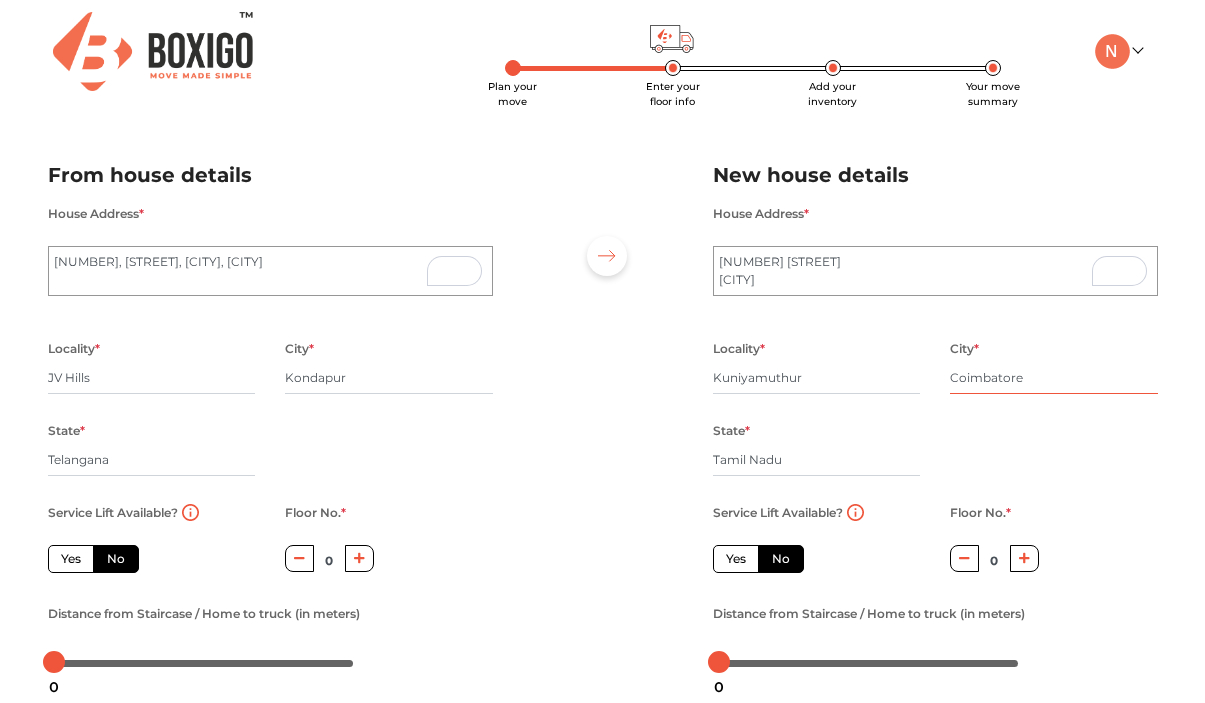 type on "Coimbatore" 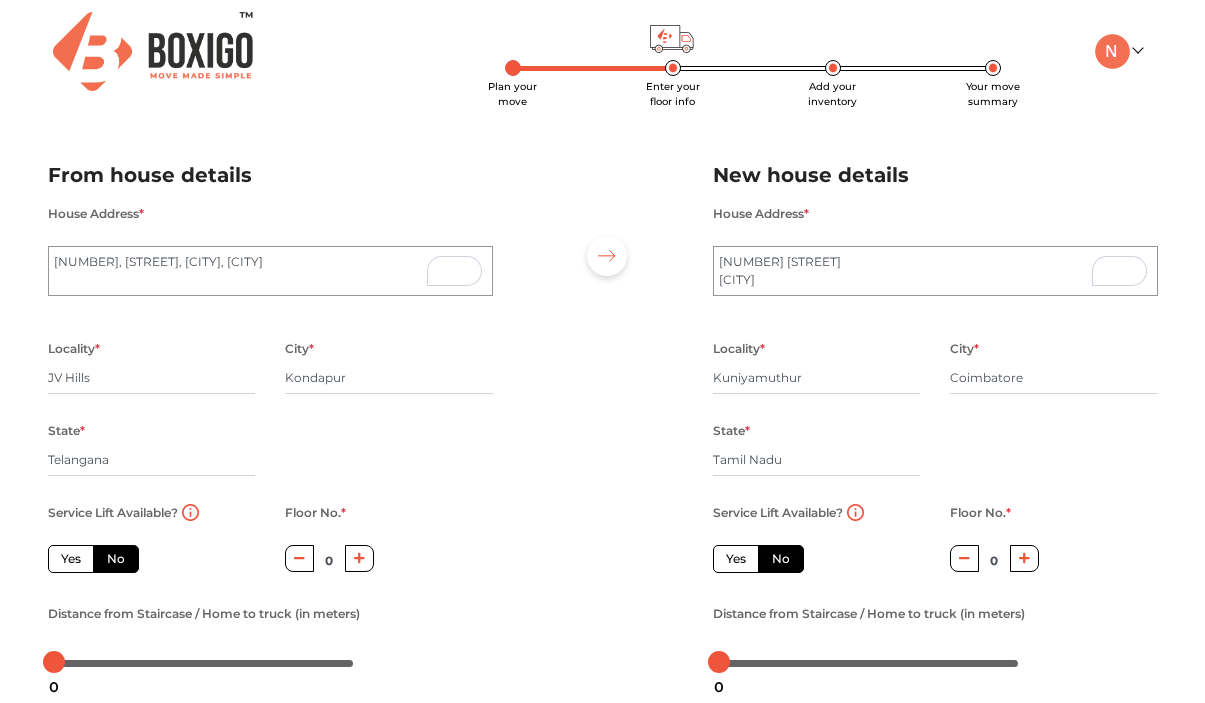 click on "Locality  * Kuniyamuthur City  * Coimbatore State  * Tamil Nadu Pincode  *" at bounding box center [270, 418] 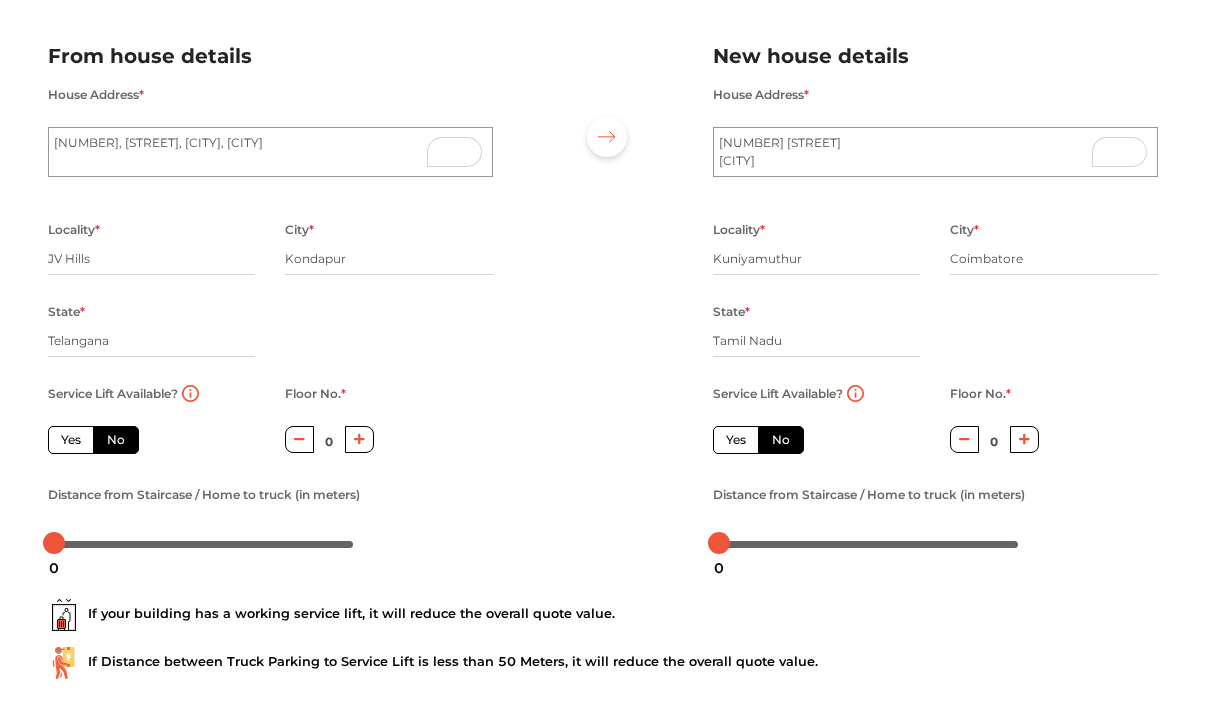 scroll, scrollTop: 127, scrollLeft: 0, axis: vertical 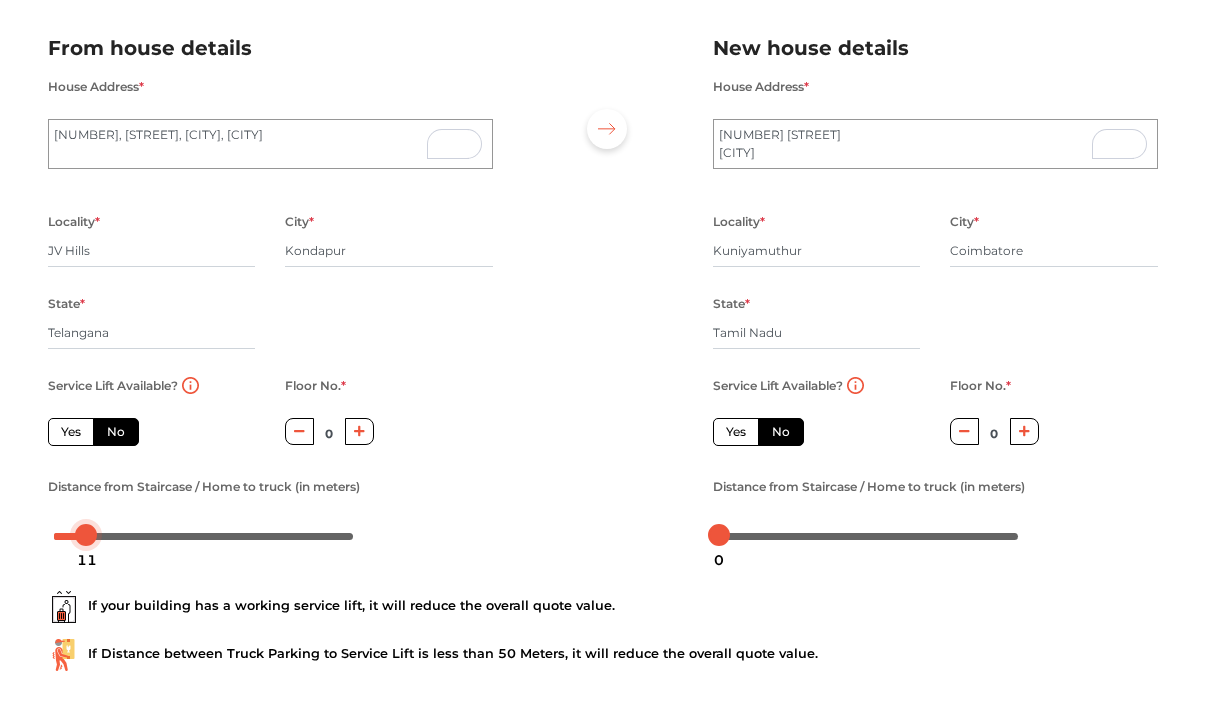 click at bounding box center [204, 535] 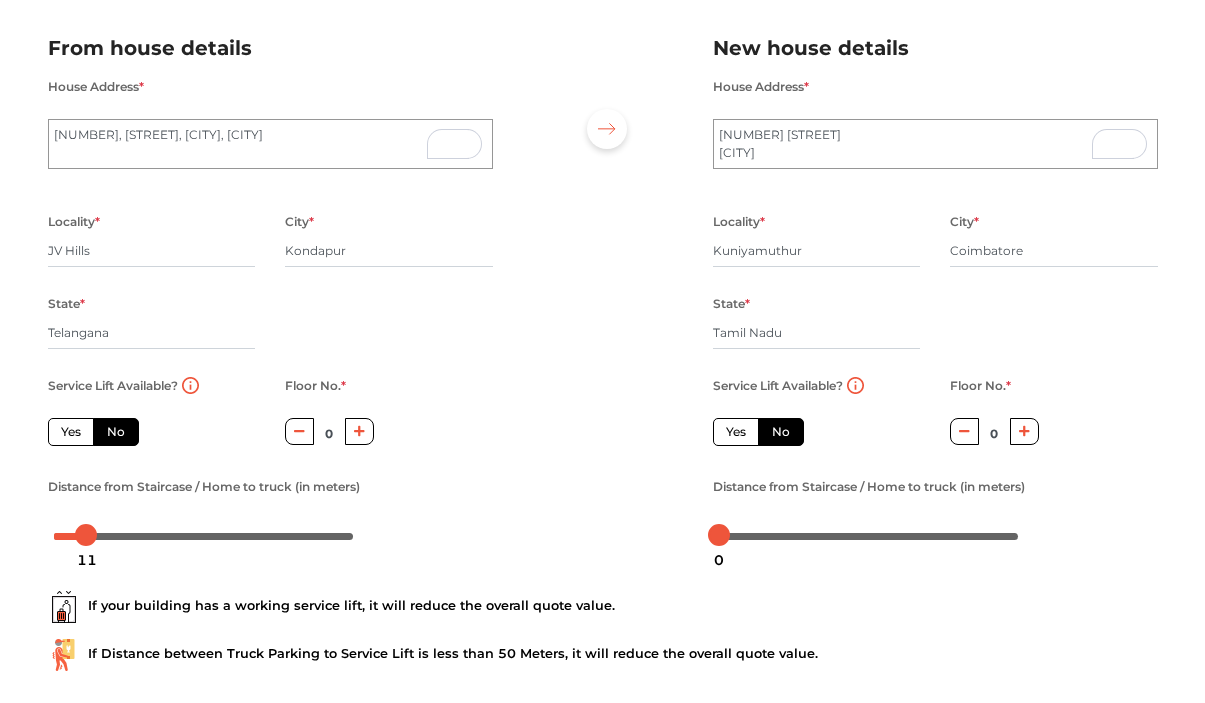 click at bounding box center (869, 535) 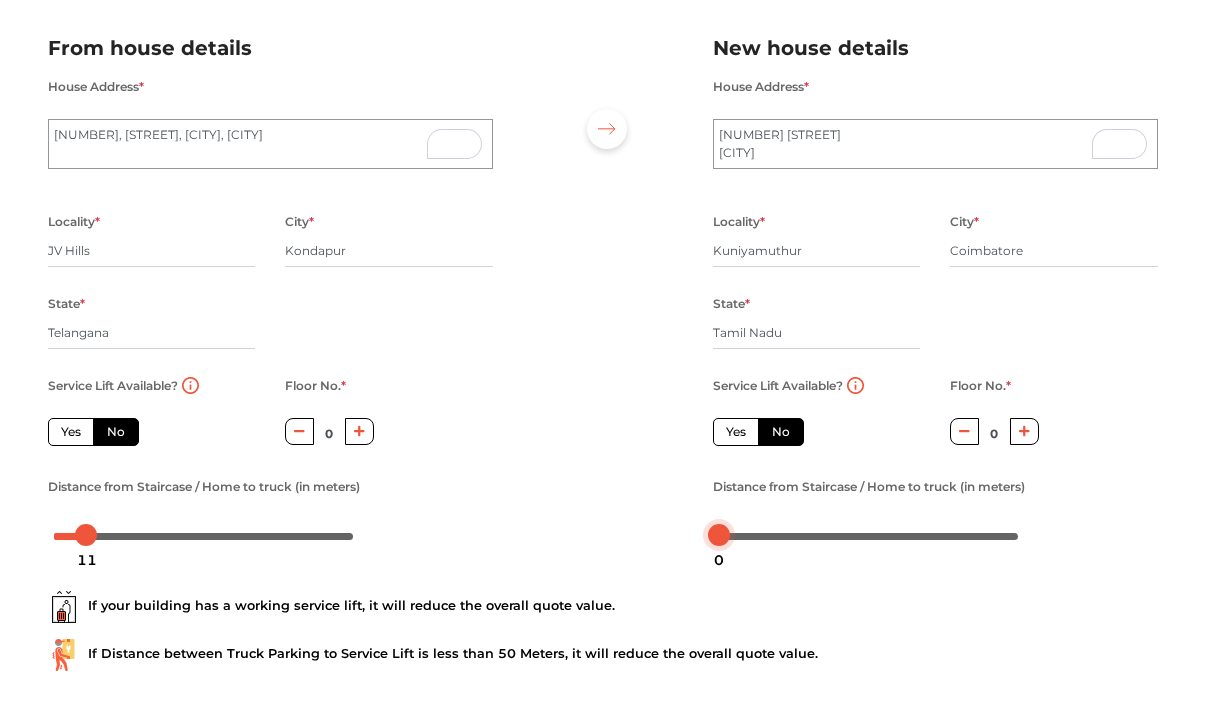 click at bounding box center [869, 535] 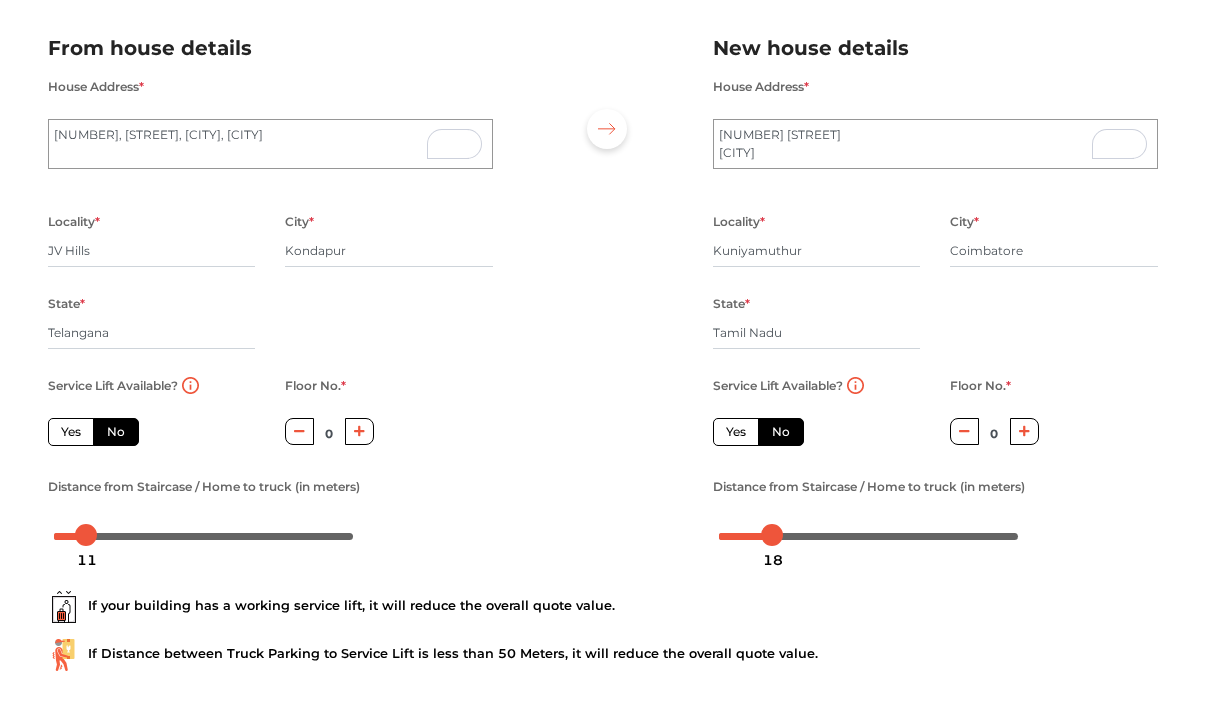 click at bounding box center [359, 431] 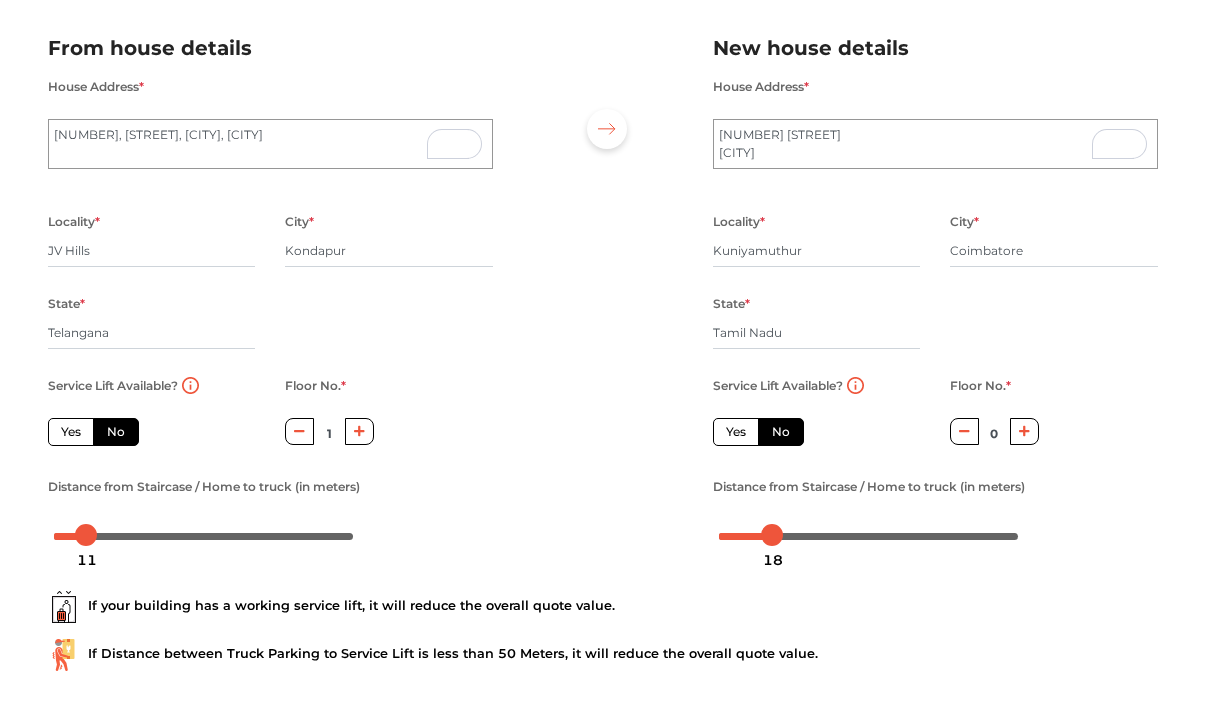 click at bounding box center (359, 431) 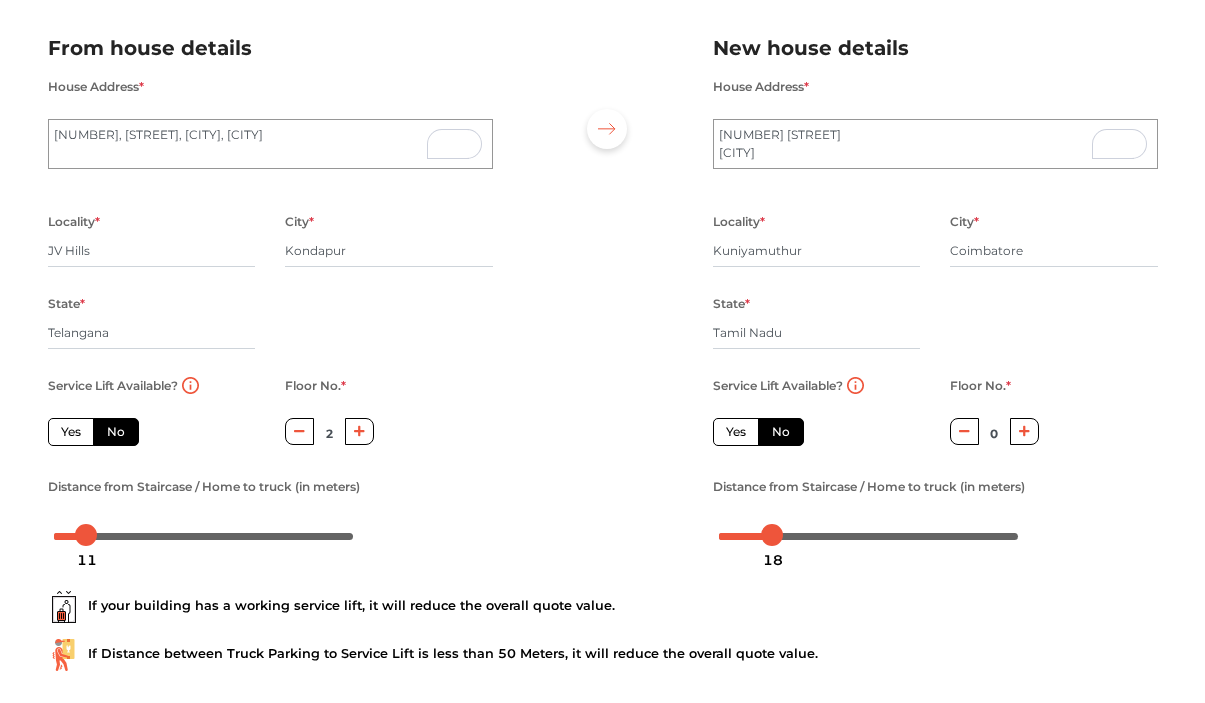 click at bounding box center (359, 431) 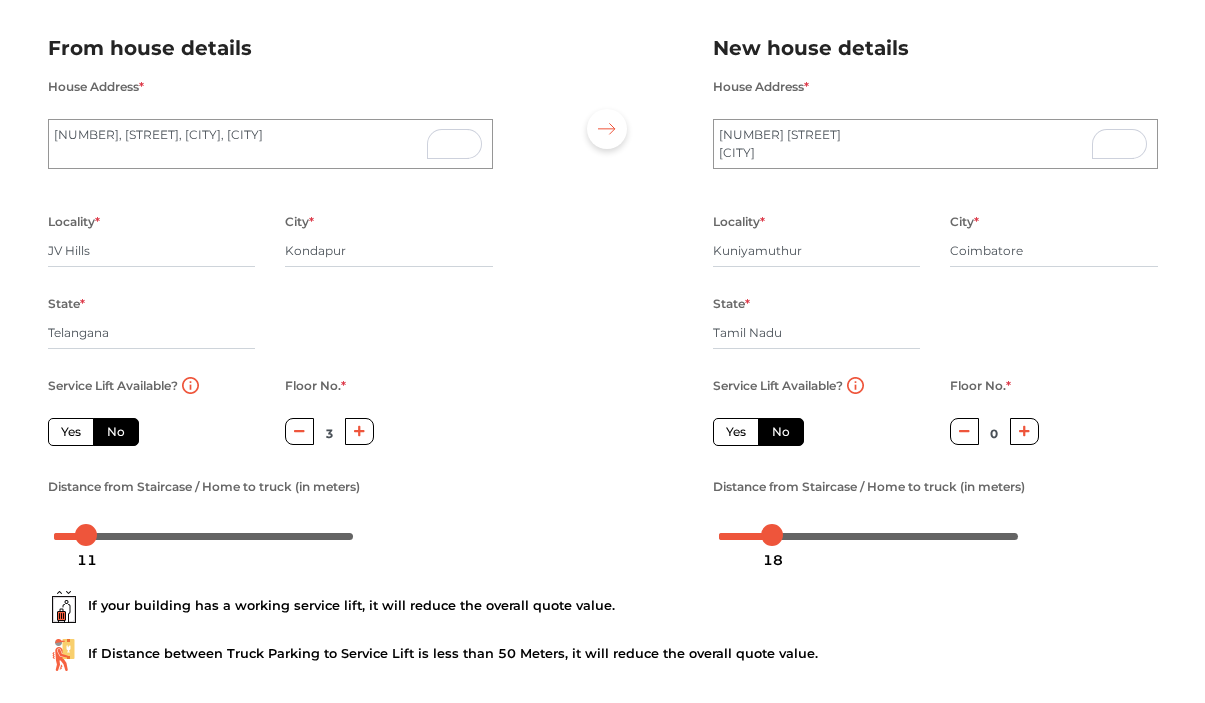click at bounding box center [359, 431] 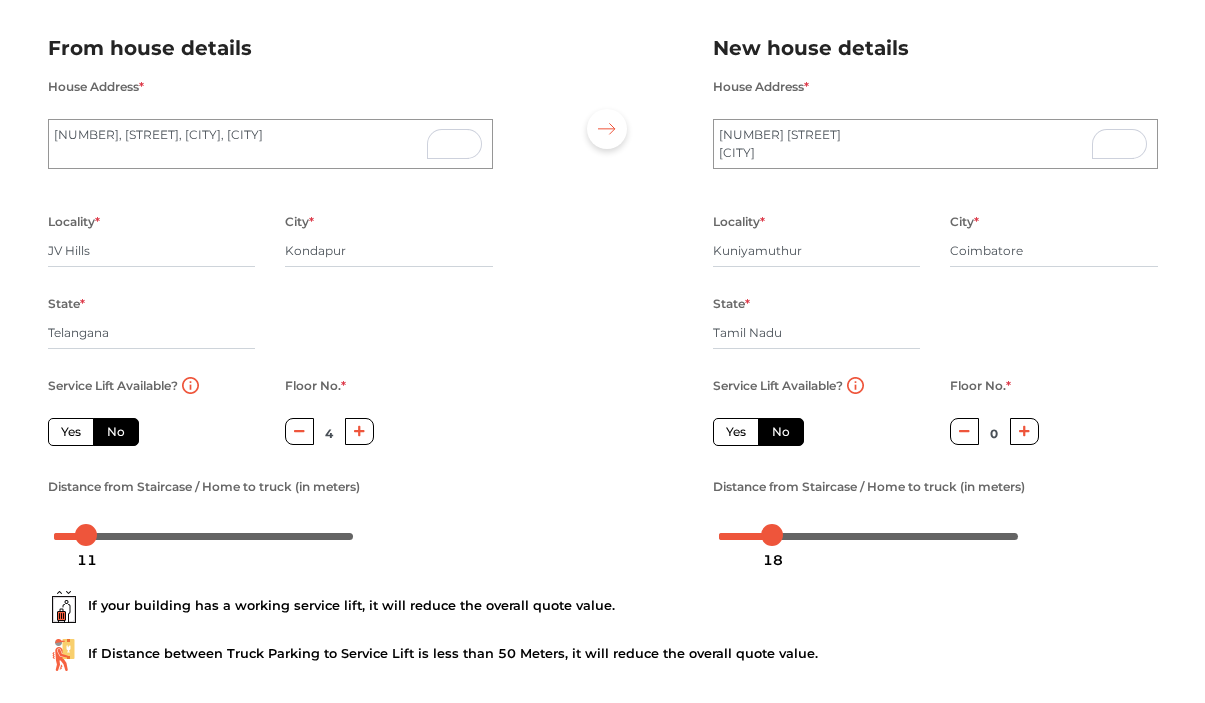 click on "Service Lift Available?  Yes No" at bounding box center [152, 423] 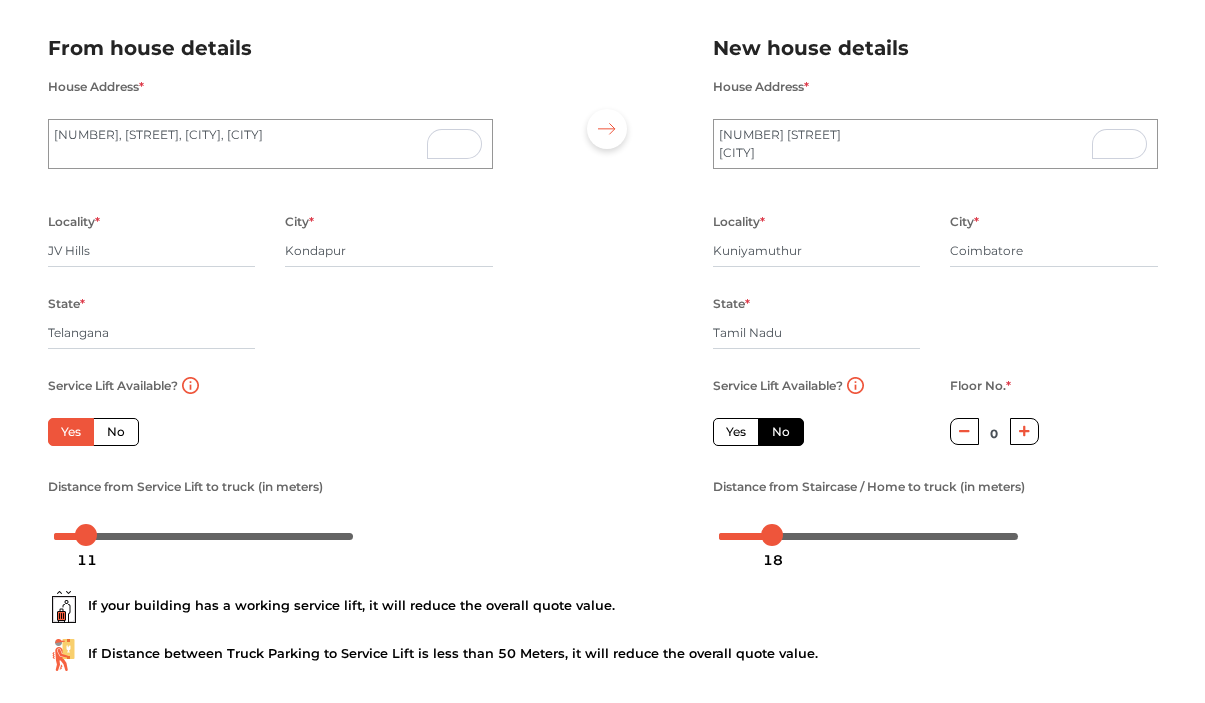 scroll, scrollTop: 241, scrollLeft: 0, axis: vertical 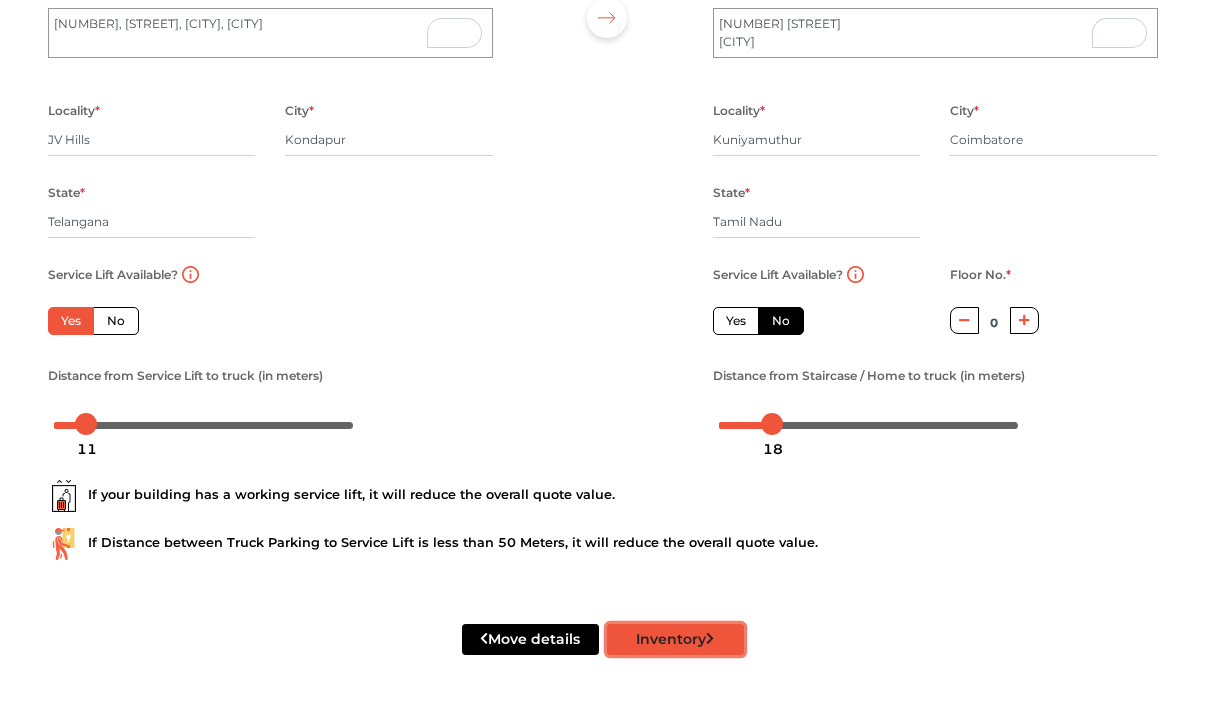click on "Inventory" at bounding box center (675, 639) 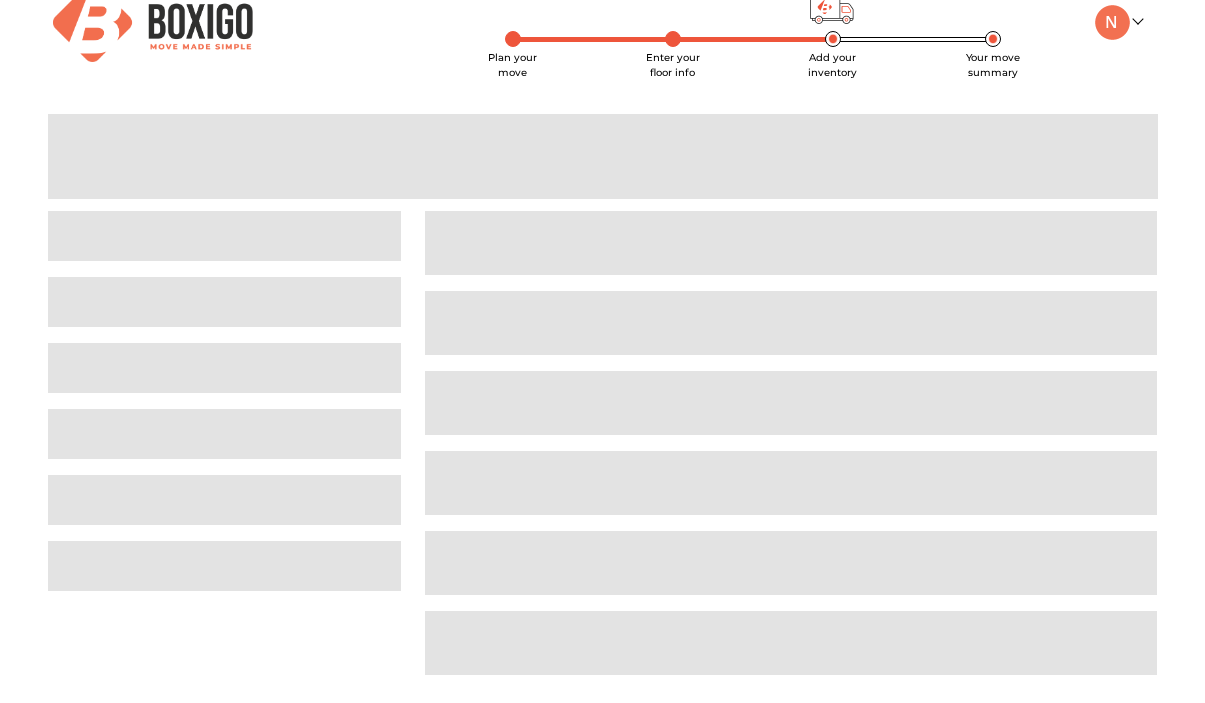 scroll, scrollTop: 0, scrollLeft: 0, axis: both 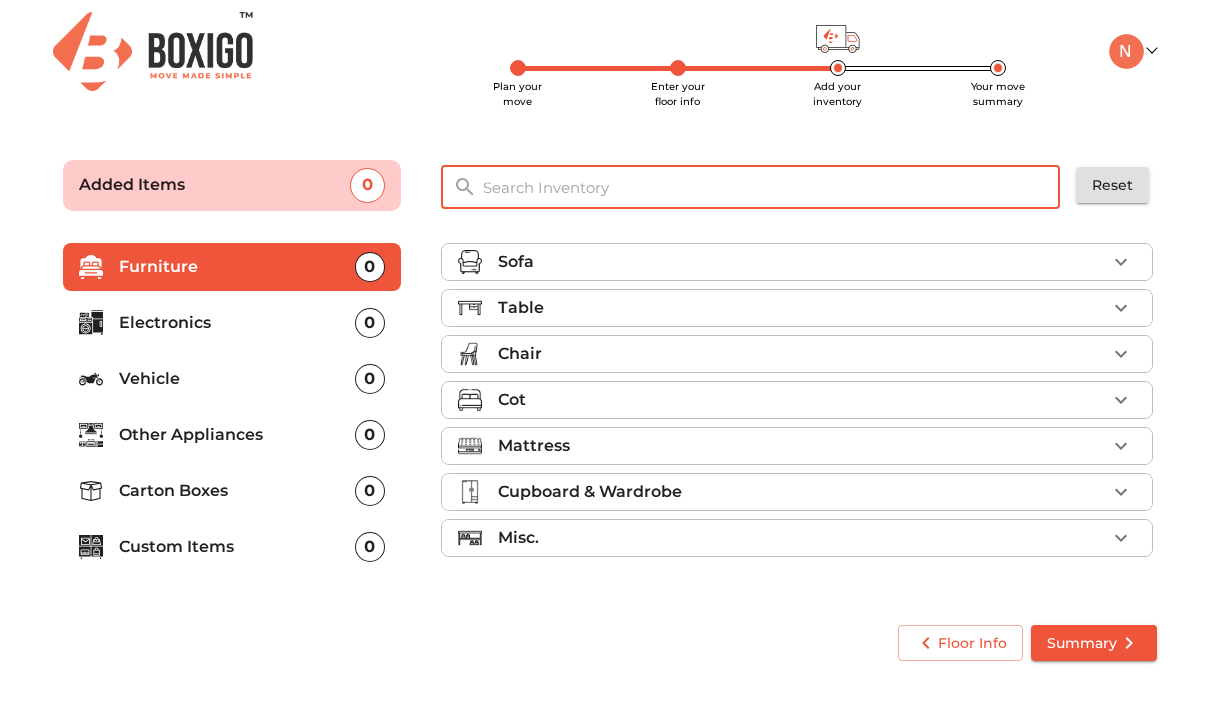 click at bounding box center (772, 187) 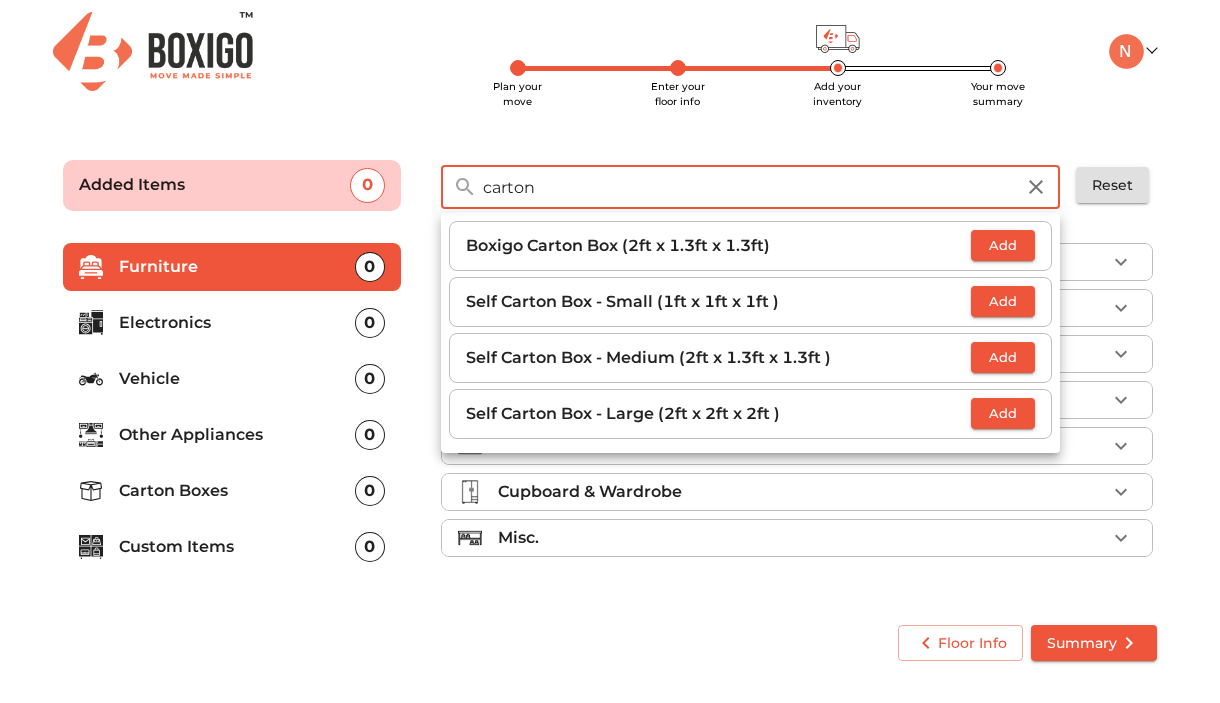 type on "carton" 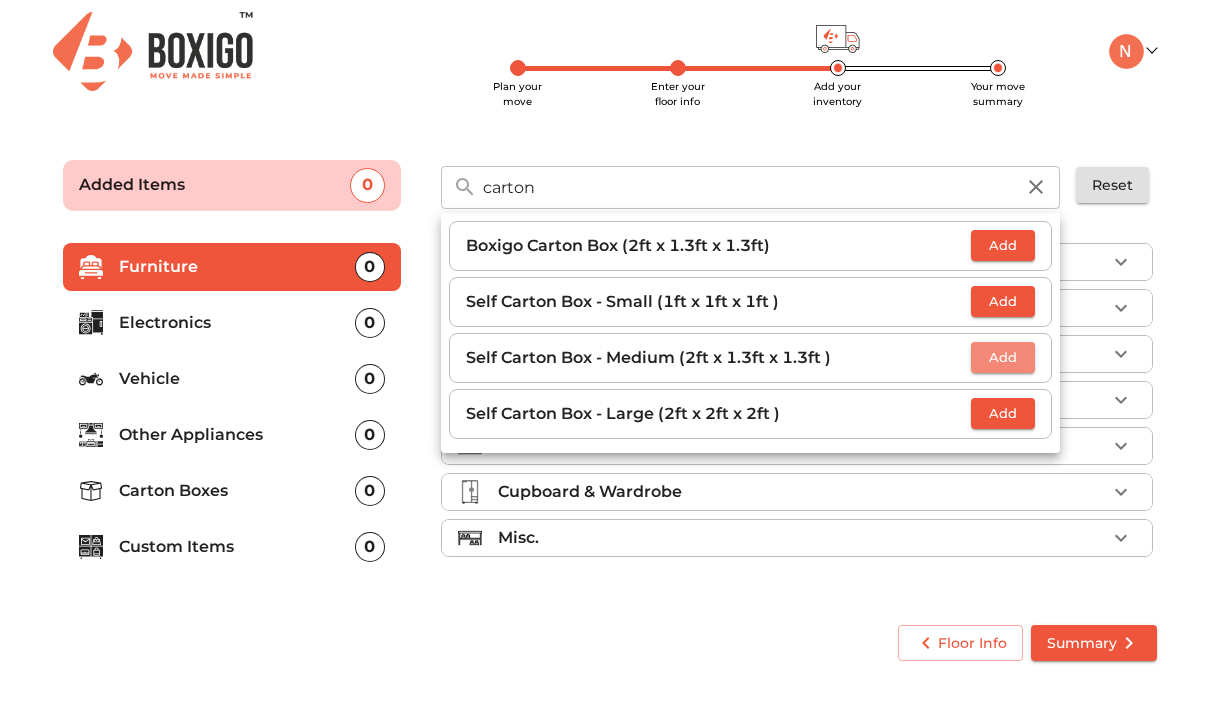 click on "Add" at bounding box center (1003, 245) 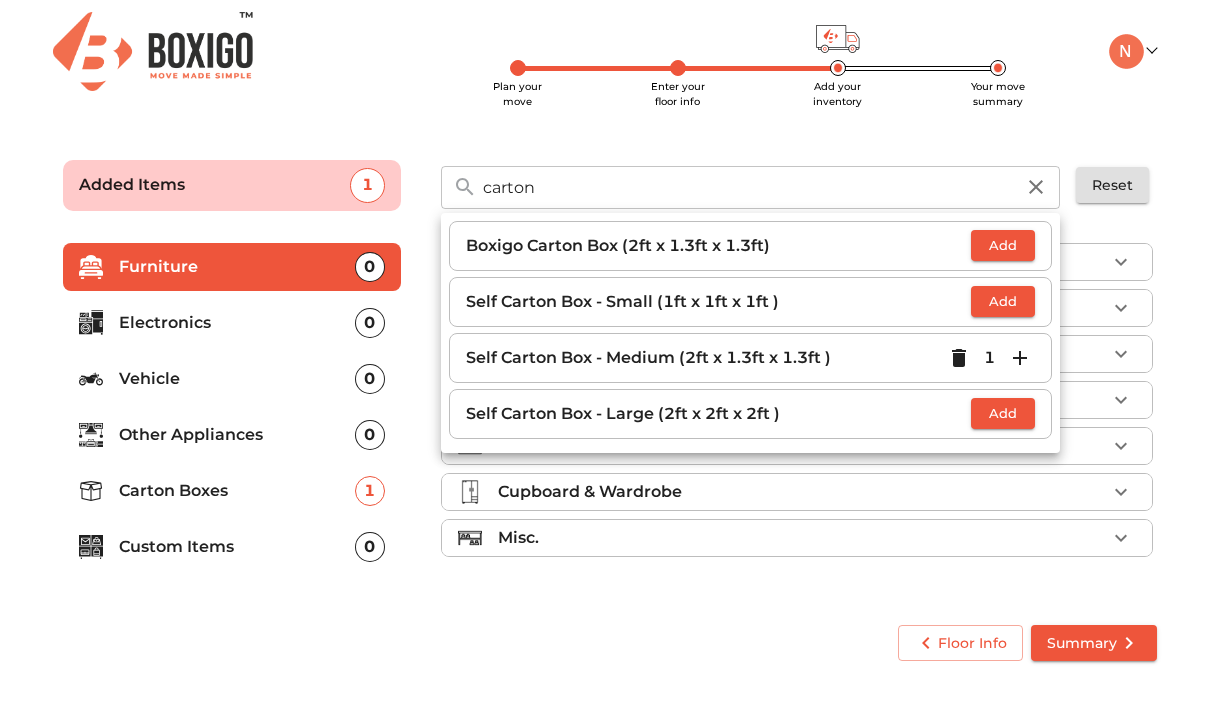 click at bounding box center (959, 358) 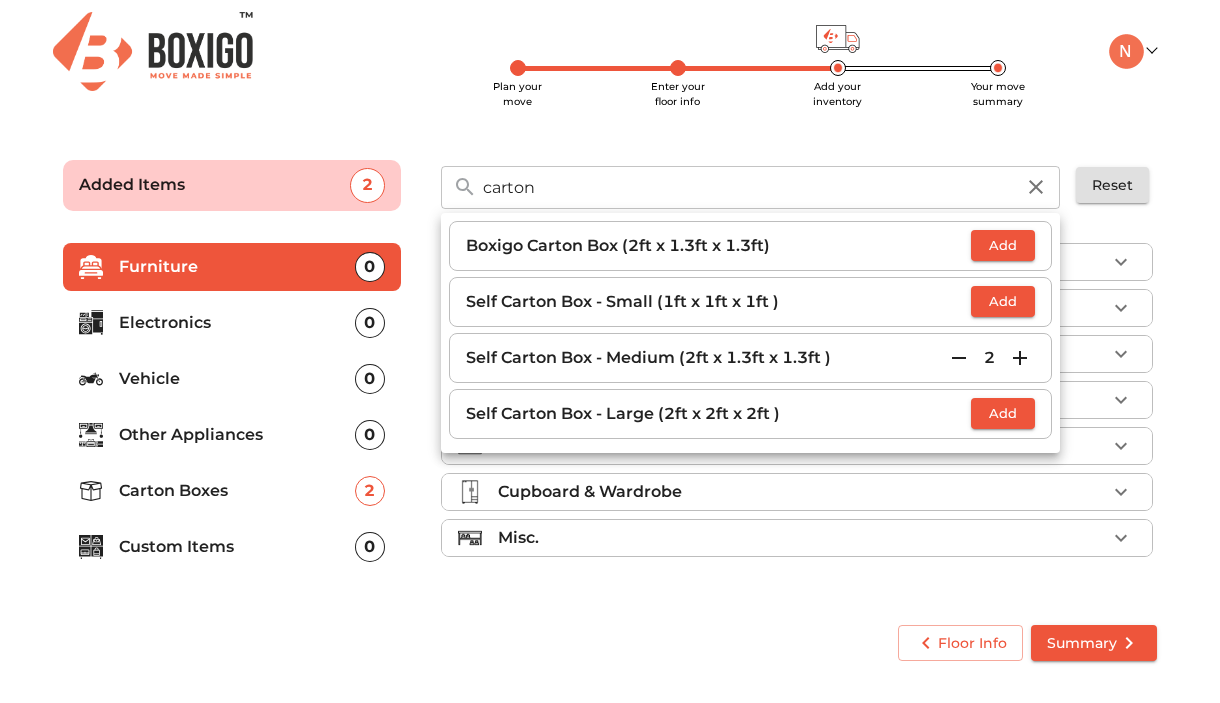 click on "Sofa Table Chair Cot Mattress Cupboard & Wardrobe Misc." at bounding box center [799, 404] 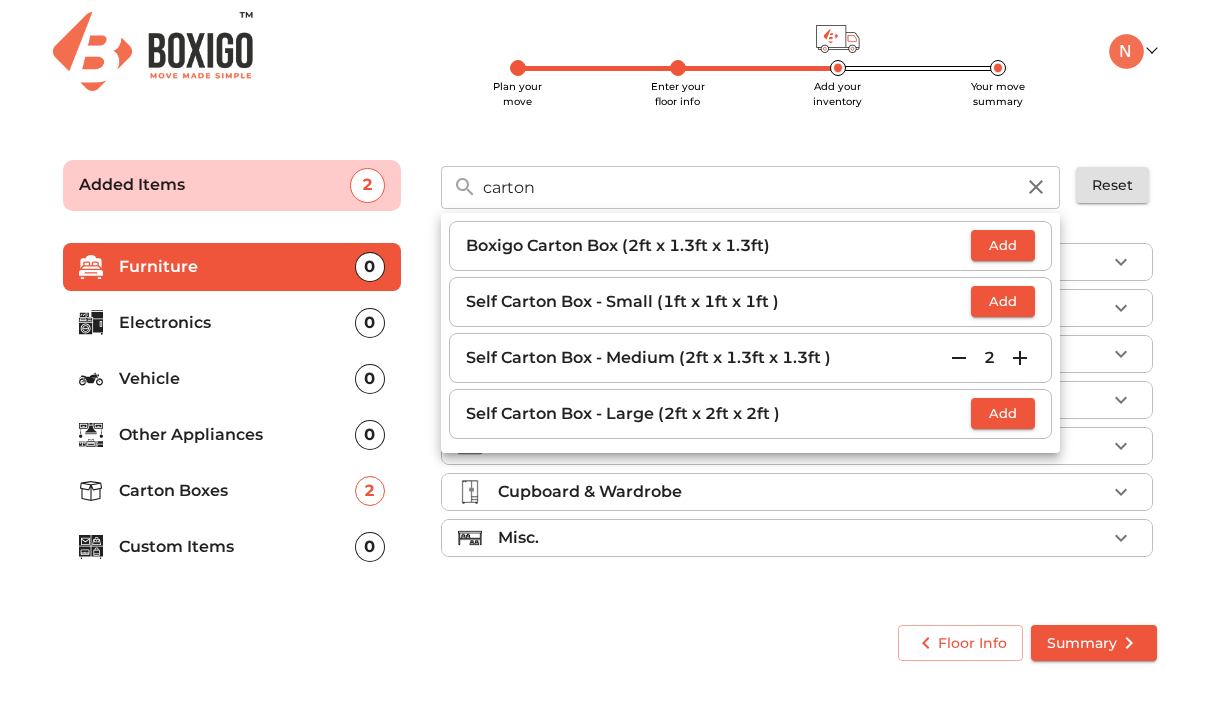 click on "Sofa Table Chair Cot Mattress Cupboard & Wardrobe Misc." at bounding box center [797, 404] 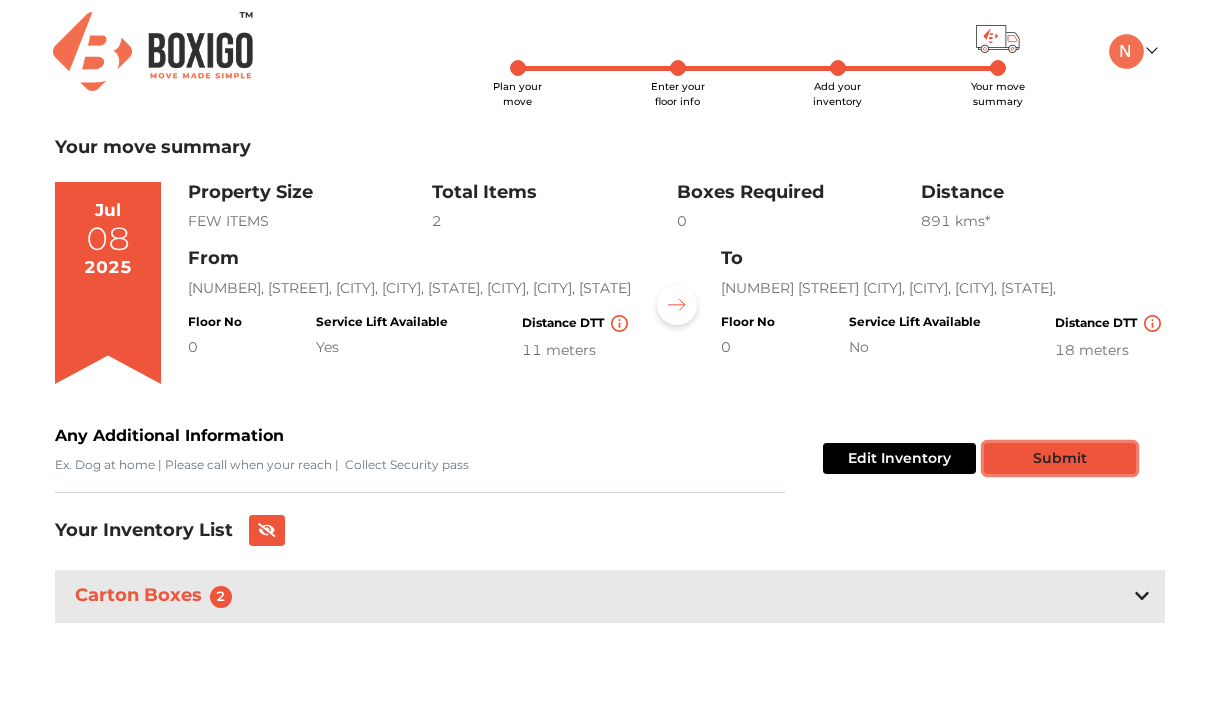 click on "Submit" at bounding box center [1060, 458] 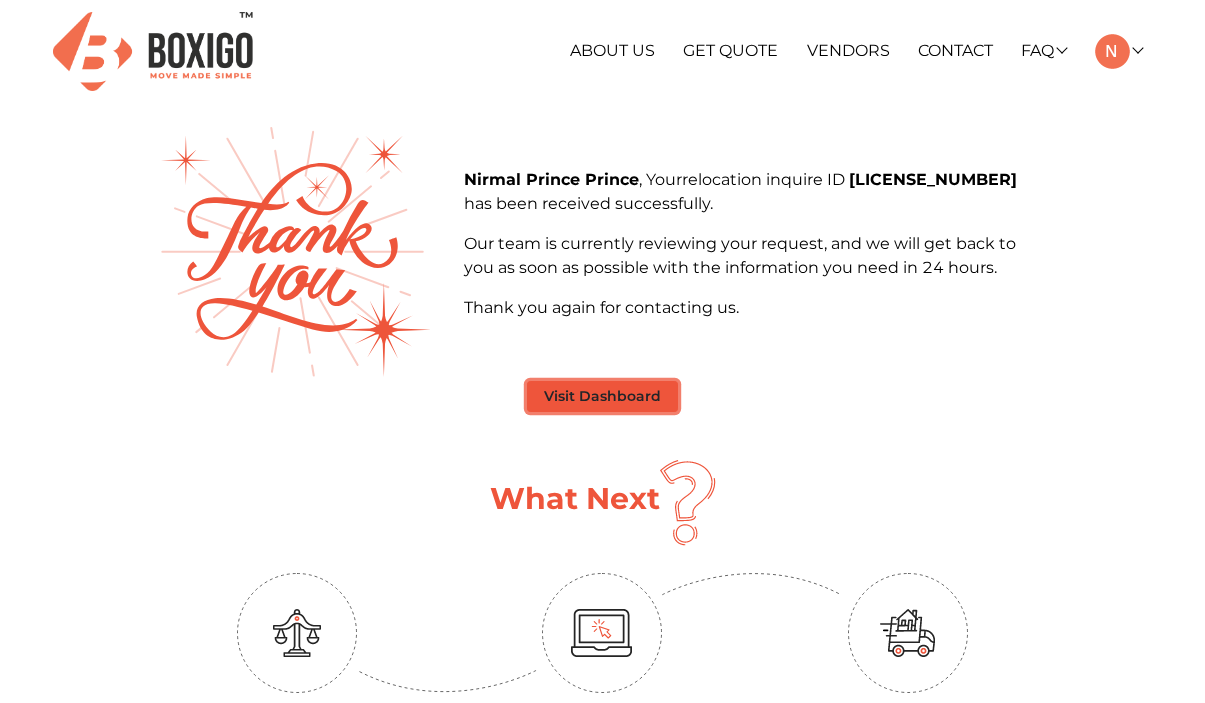 click on "Visit Dashboard" at bounding box center (602, 396) 